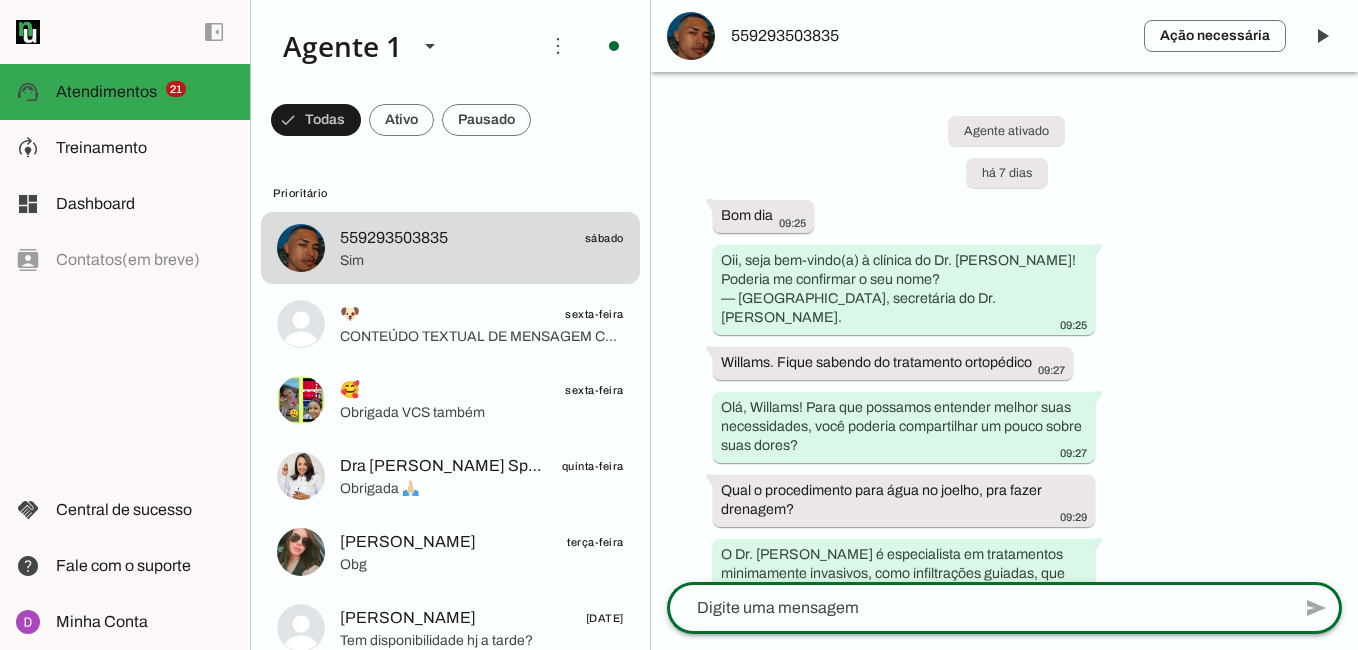 scroll, scrollTop: 0, scrollLeft: 0, axis: both 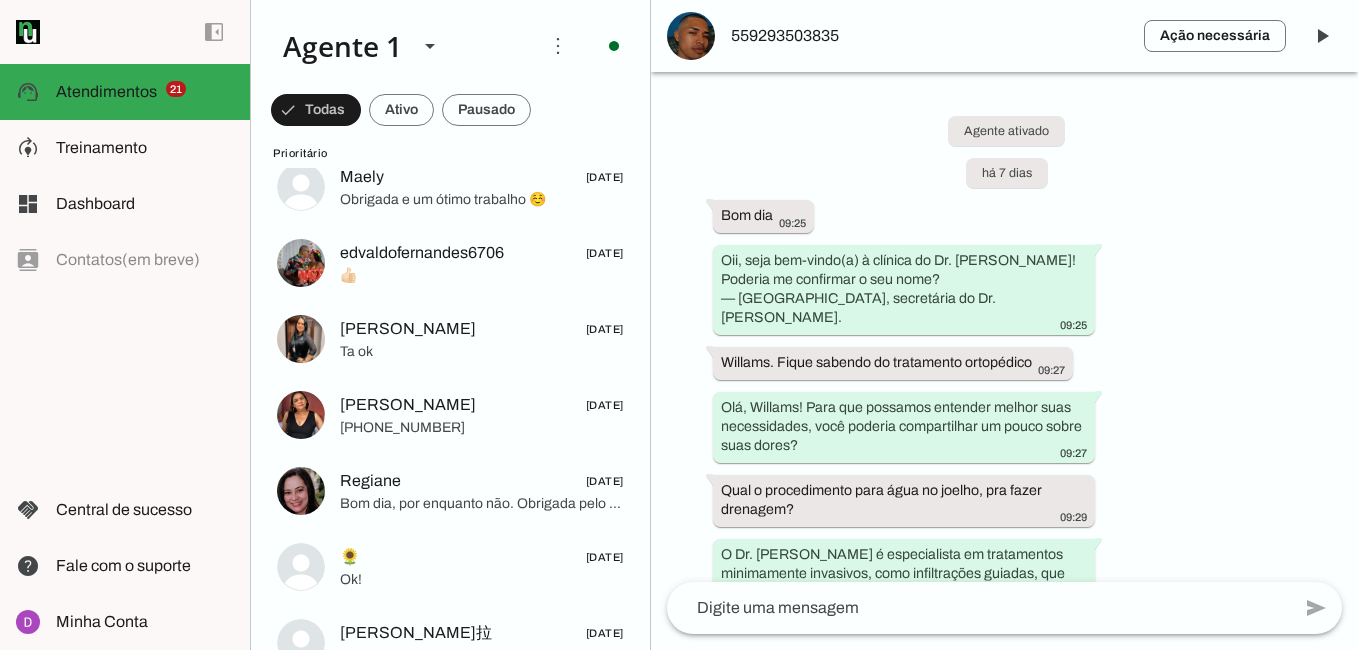 click on "more_vert
circle
Ações do Agente
Agente ligado e respondendo automaticamente
O Agente está respondendo automaticamente nas conversas com as
fontes, boosters e configurações aplicadas." at bounding box center (450, 46) 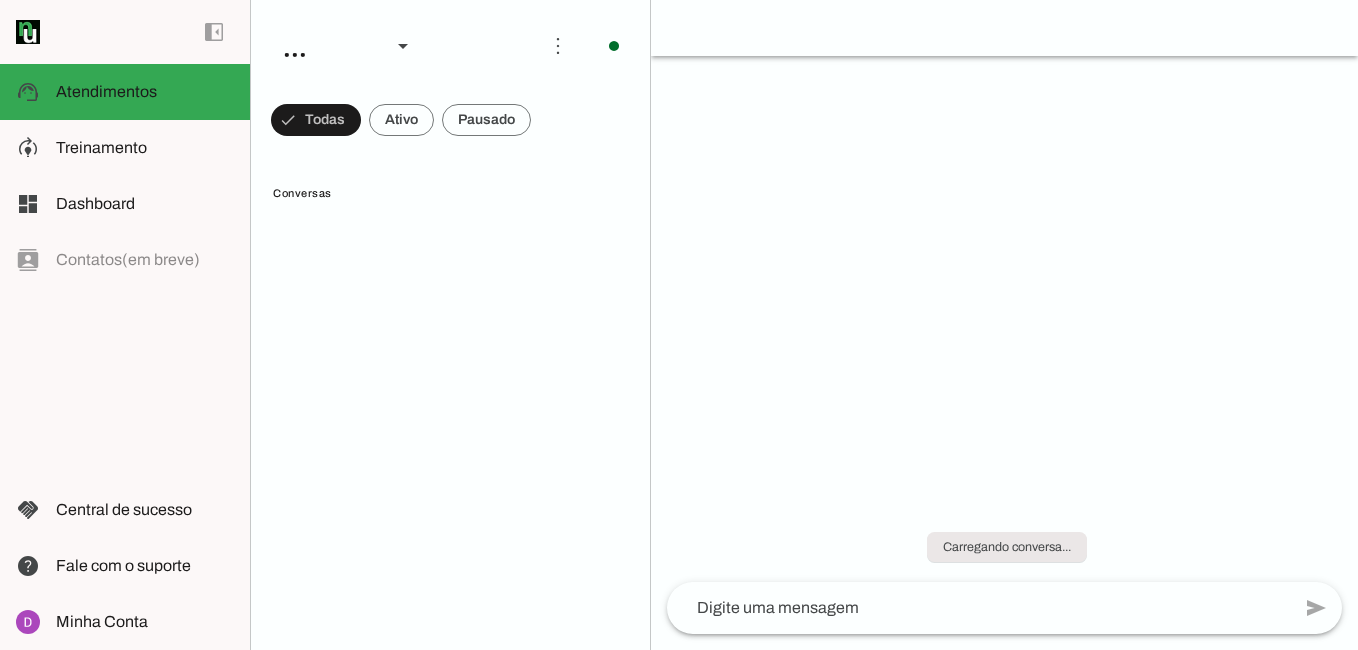scroll, scrollTop: 0, scrollLeft: 0, axis: both 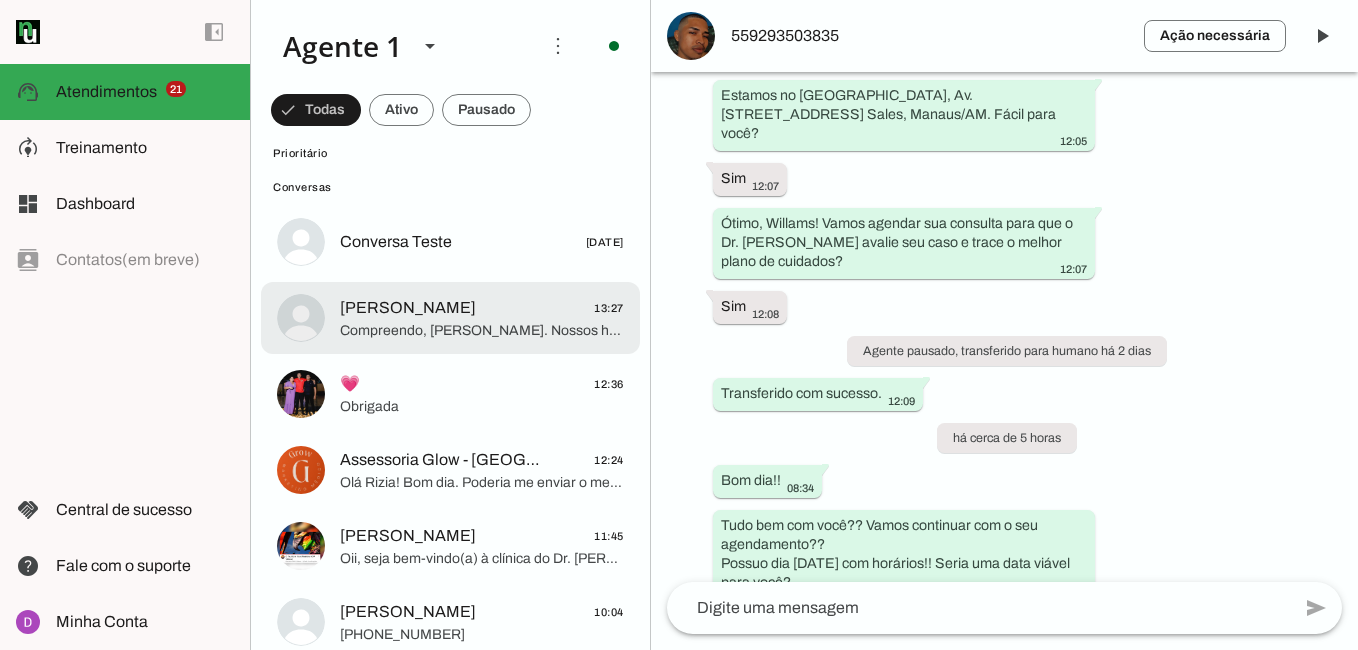 click on "Compreendo, [PERSON_NAME]. Nossos horários são limitados, e a consulta pode ajudar a aliviar sua dor logo. Se quiser, posso conectar você com nossa equipe para futuras oportunidades." 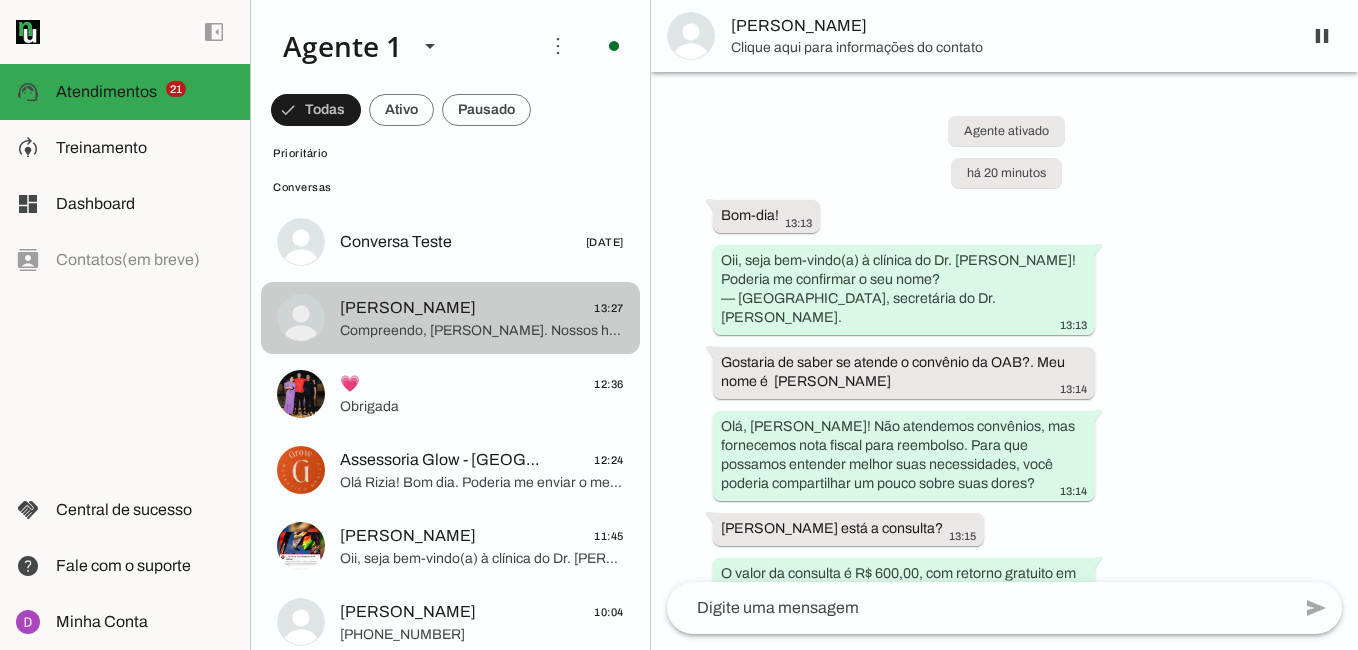 scroll, scrollTop: 1001, scrollLeft: 0, axis: vertical 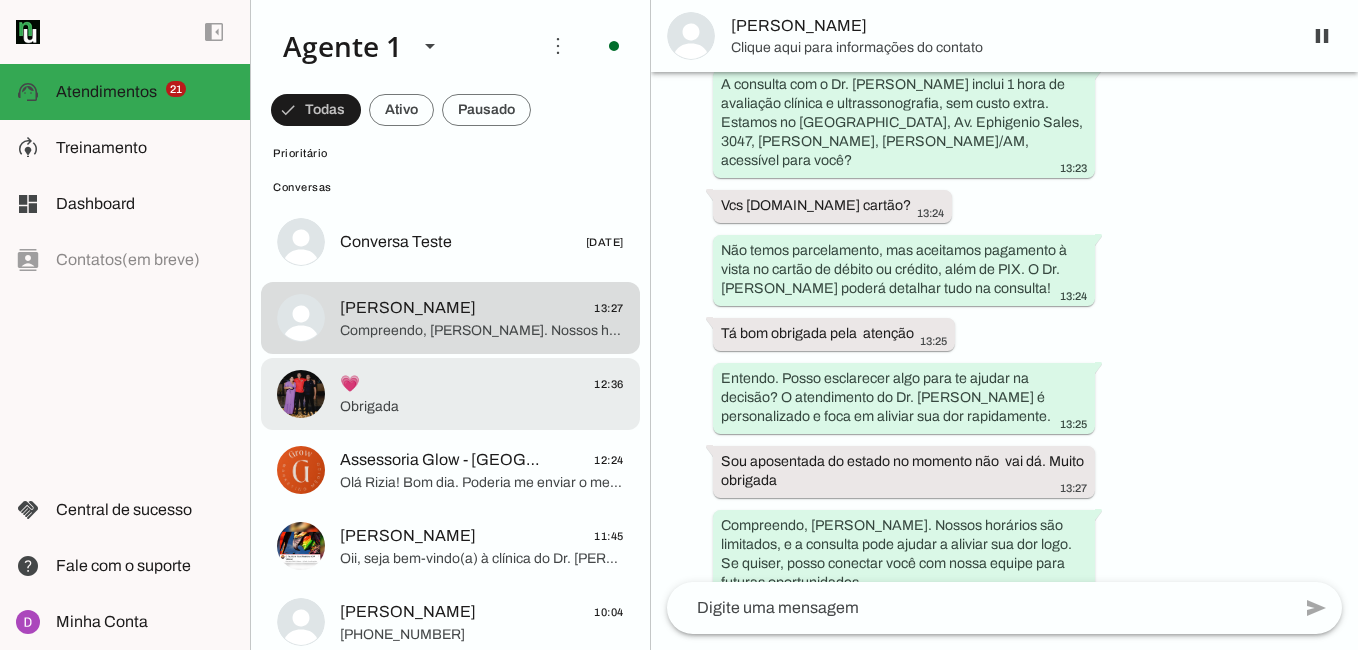 click on "Obrigada" 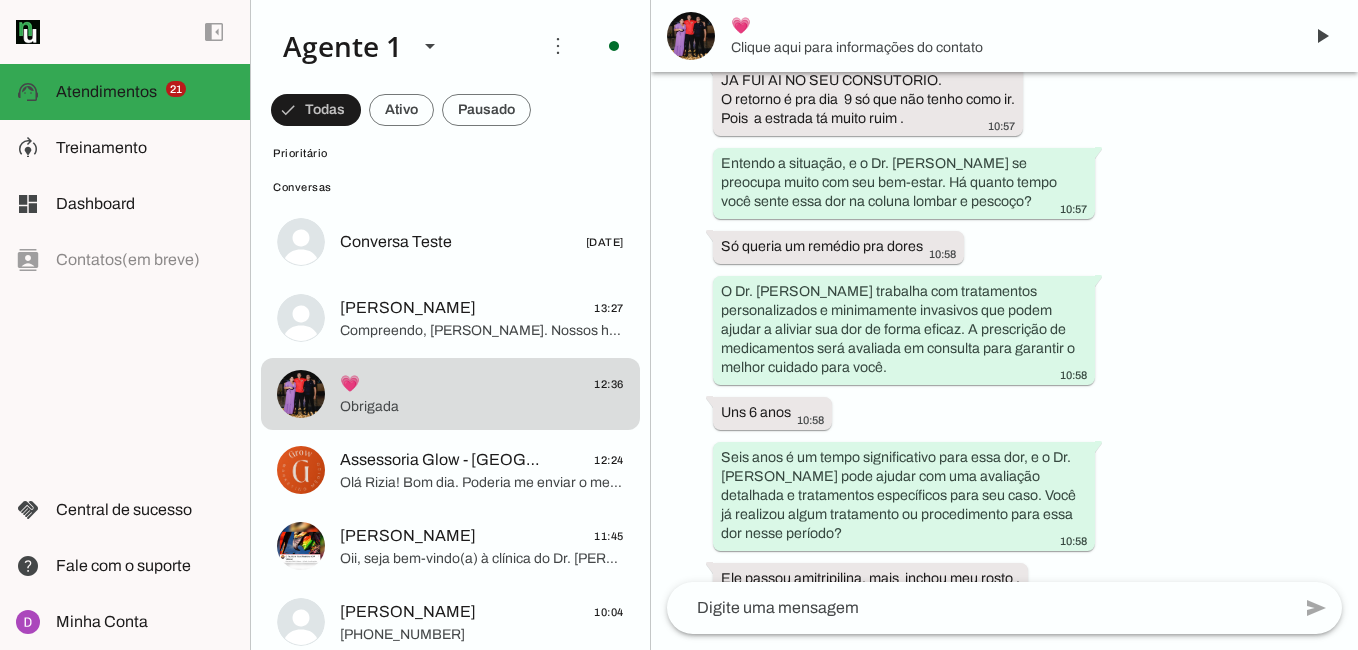 scroll, scrollTop: 5518, scrollLeft: 0, axis: vertical 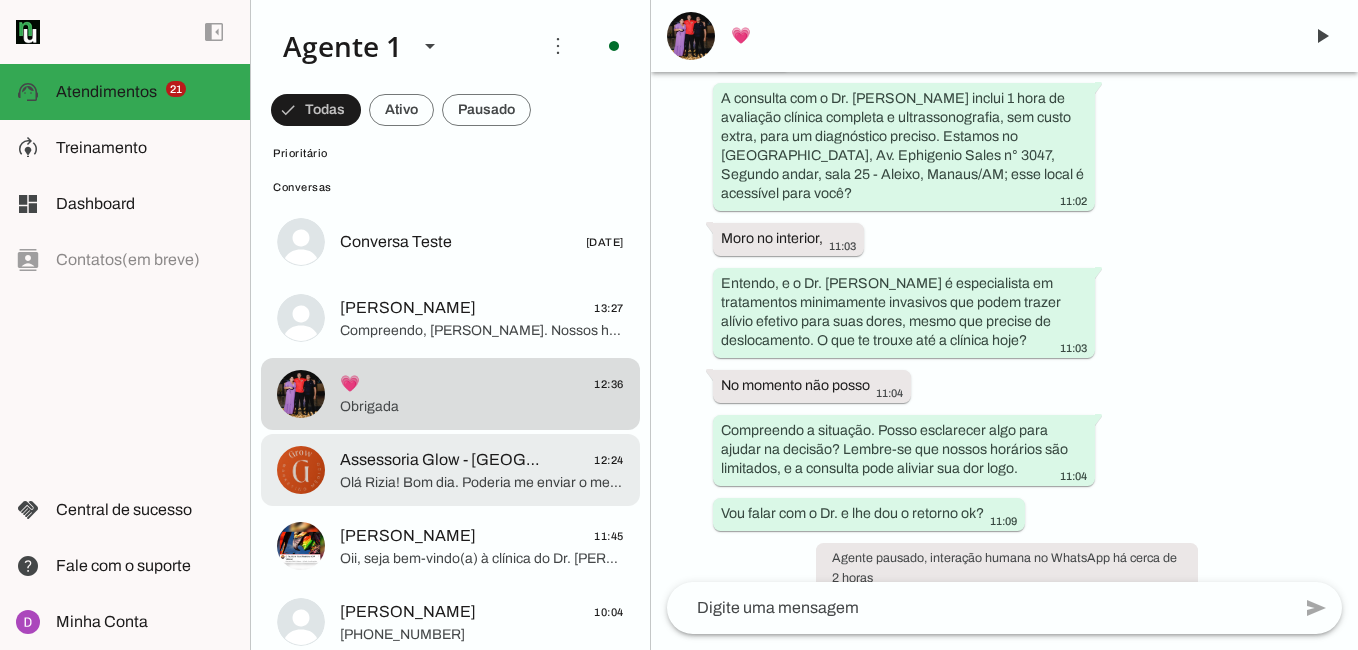 click on "Assessoria Glow - Rizia
12:24
Olá Rizia! Bom dia.
Poderia me enviar o meu Logo! Estou precisando dele." at bounding box center [450, -1390] 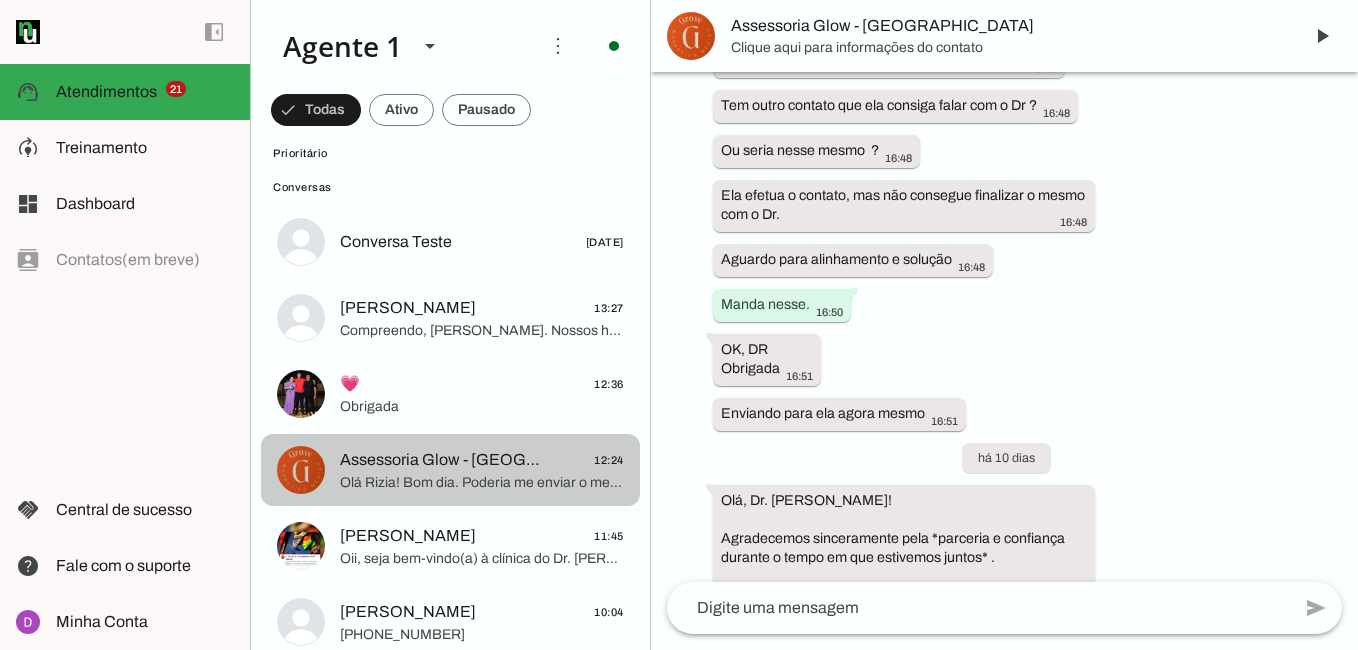 scroll, scrollTop: 2197, scrollLeft: 0, axis: vertical 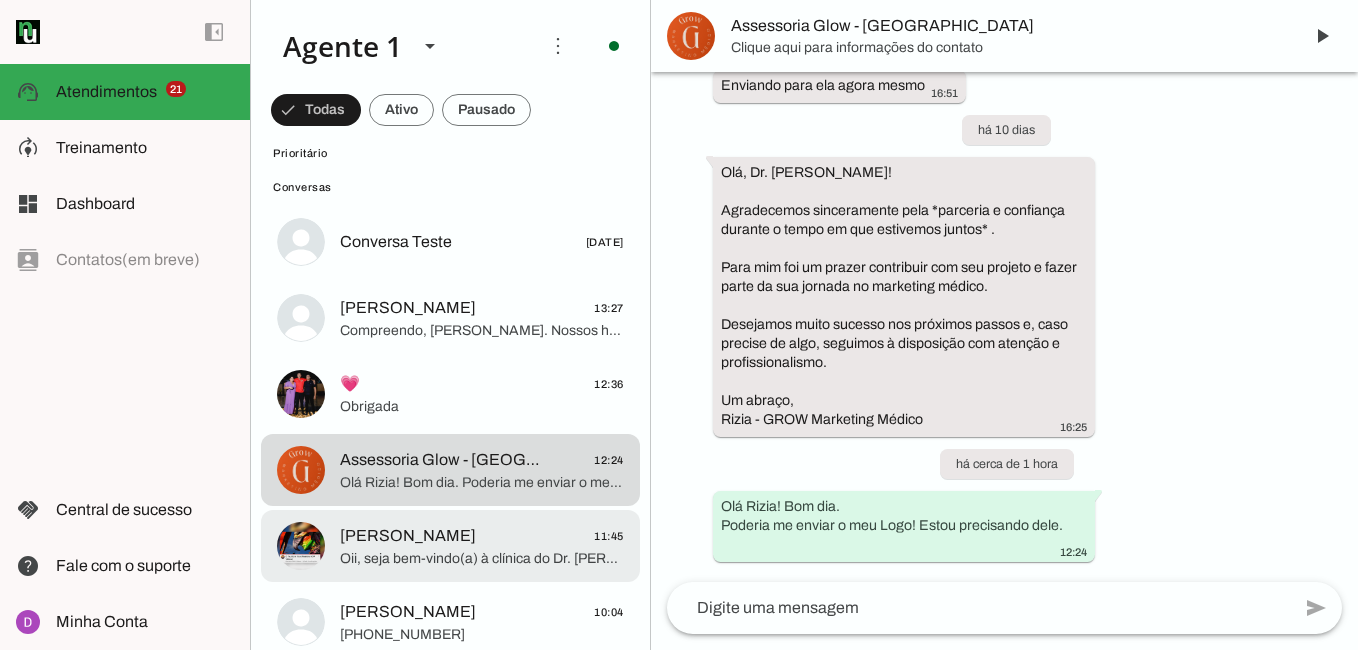 click on "Jorlando Vidal dos Santos" 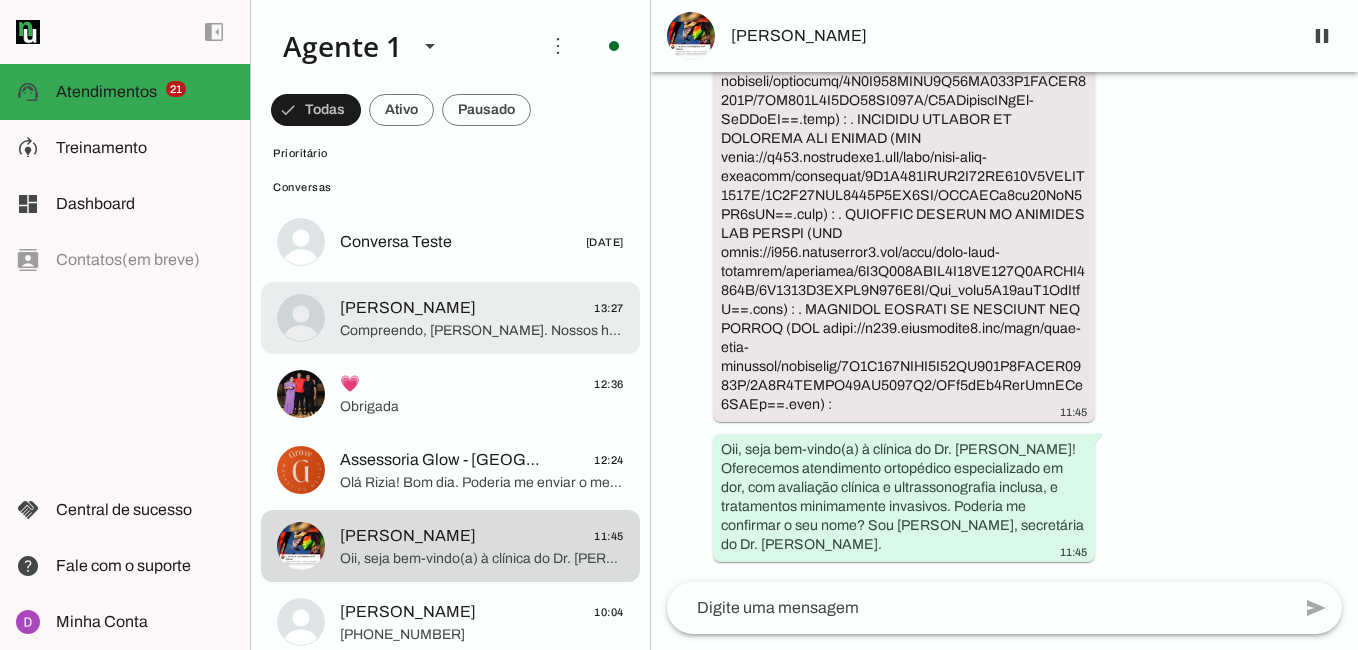 click at bounding box center (482, -1390) 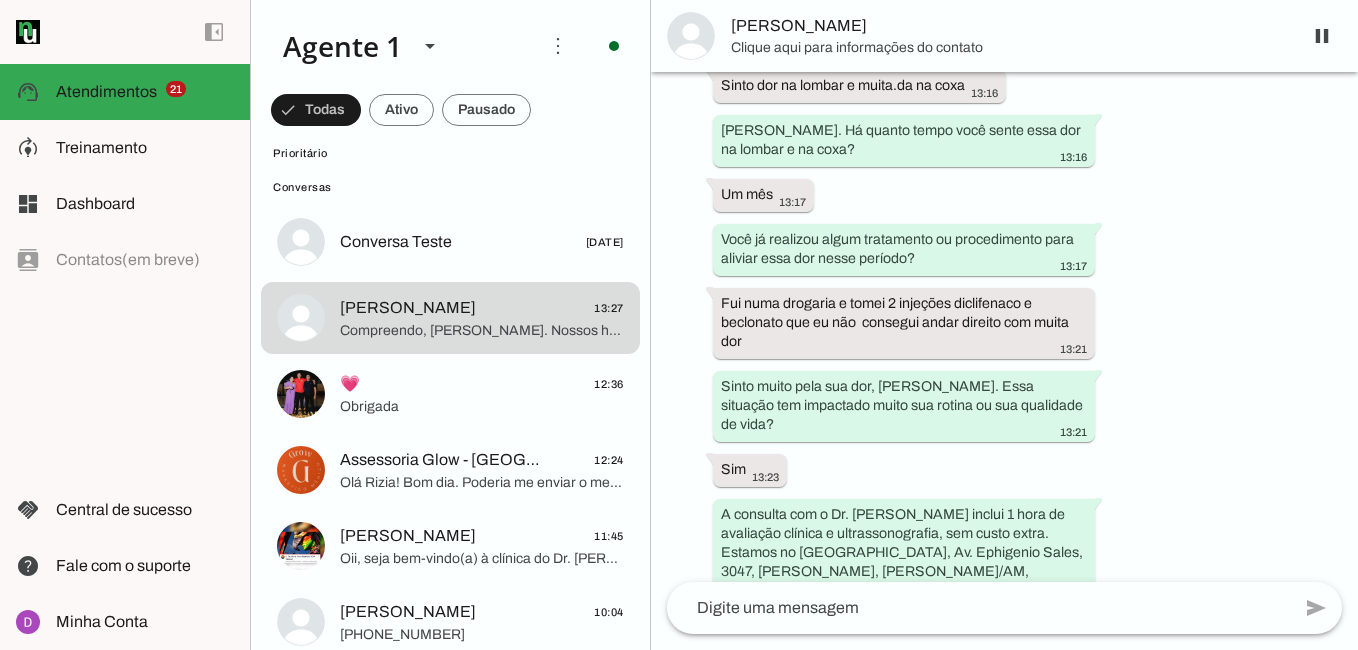 scroll, scrollTop: 1001, scrollLeft: 0, axis: vertical 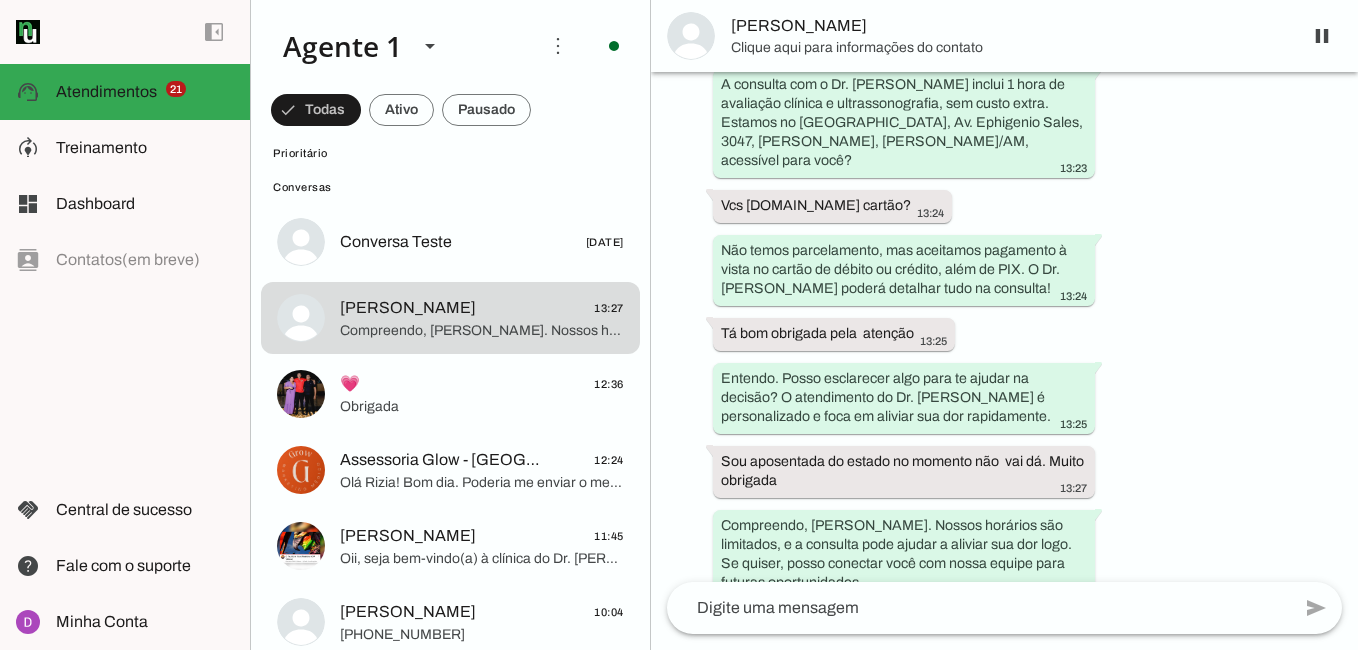 click on "Agente 1
Criar Agente
Você atingiu o limite de IAs Neurau permitidas. Atualize o seu
plano para aumentar o limite
pause
O agente está respondendo mensagens.
Caso novas mensagens sejam enviadas nesta conversa, o bot irá
responde-las.
Aperte aqui para desativar o bot nesta conversa.
Clique aqui para informações do contato" at bounding box center (804, 325) 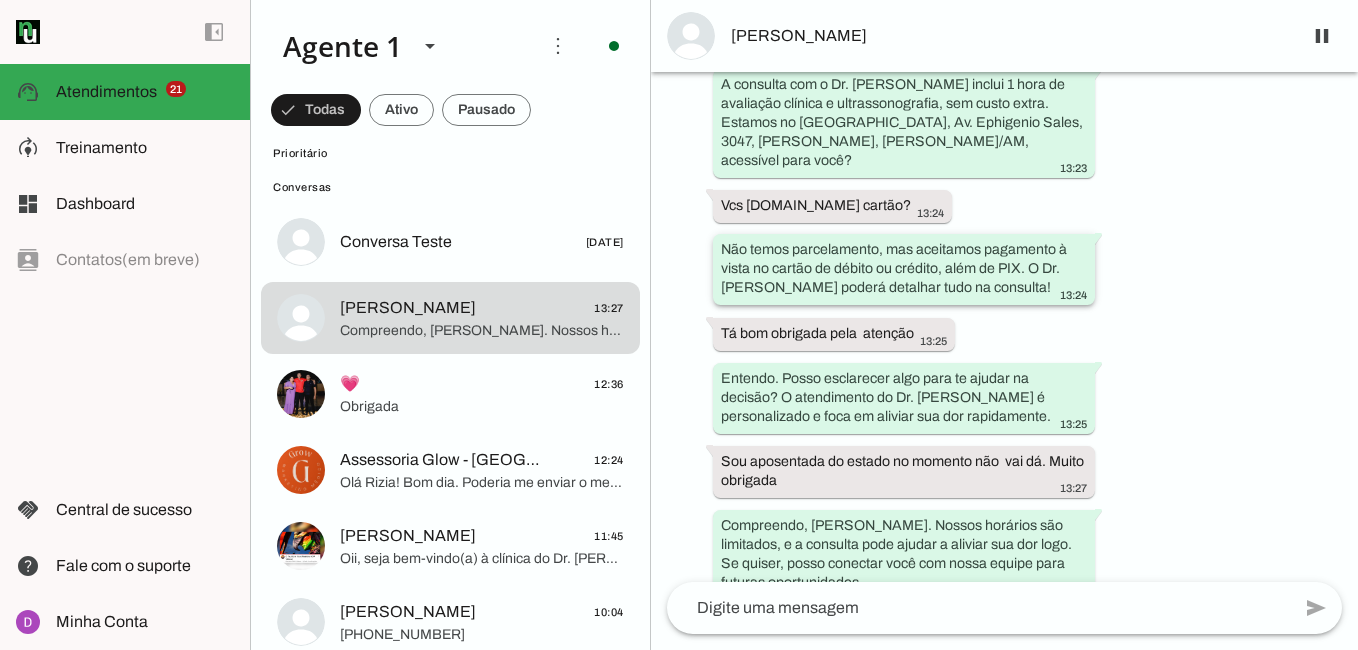 drag, startPoint x: 649, startPoint y: 94, endPoint x: 961, endPoint y: 247, distance: 347.49533 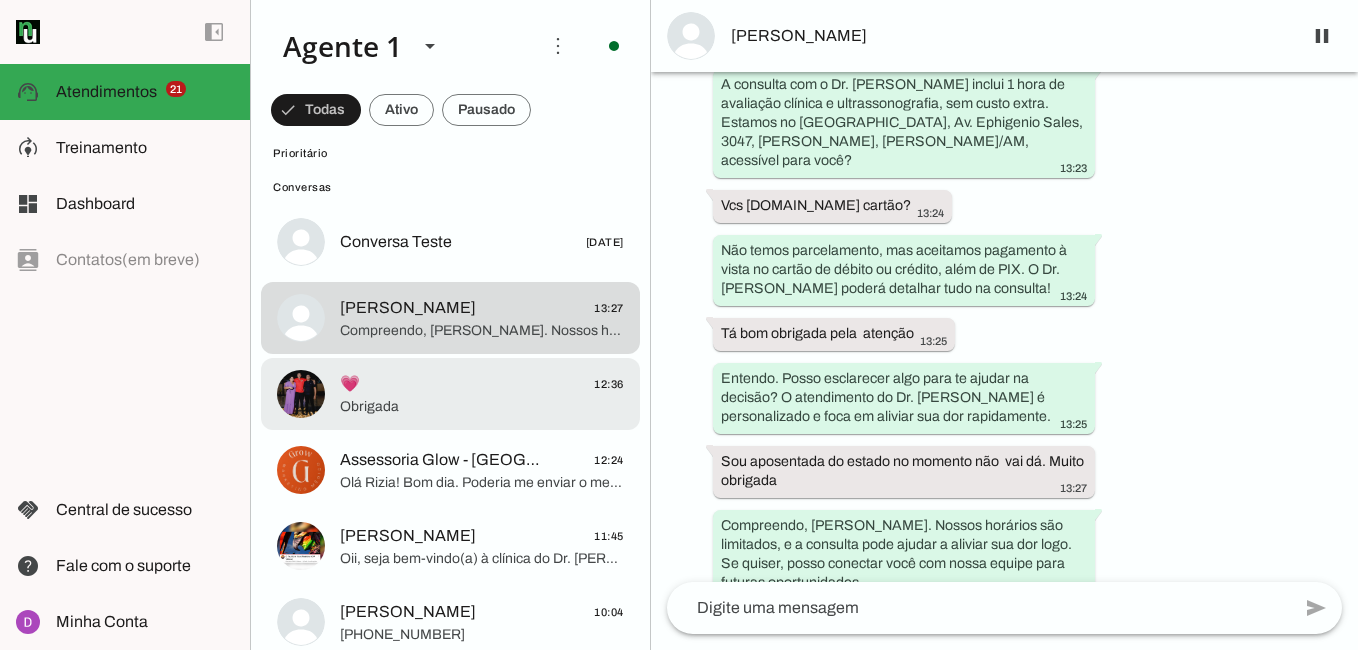 click on "Obrigada" 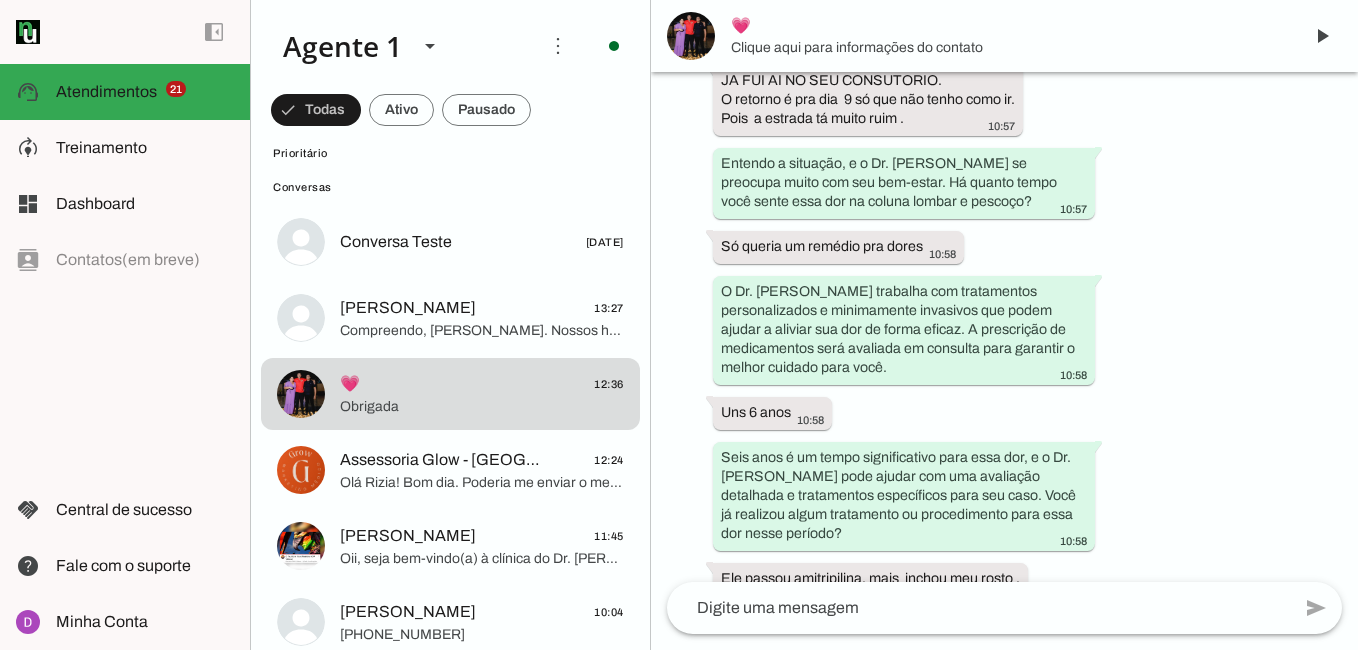 scroll, scrollTop: 5518, scrollLeft: 0, axis: vertical 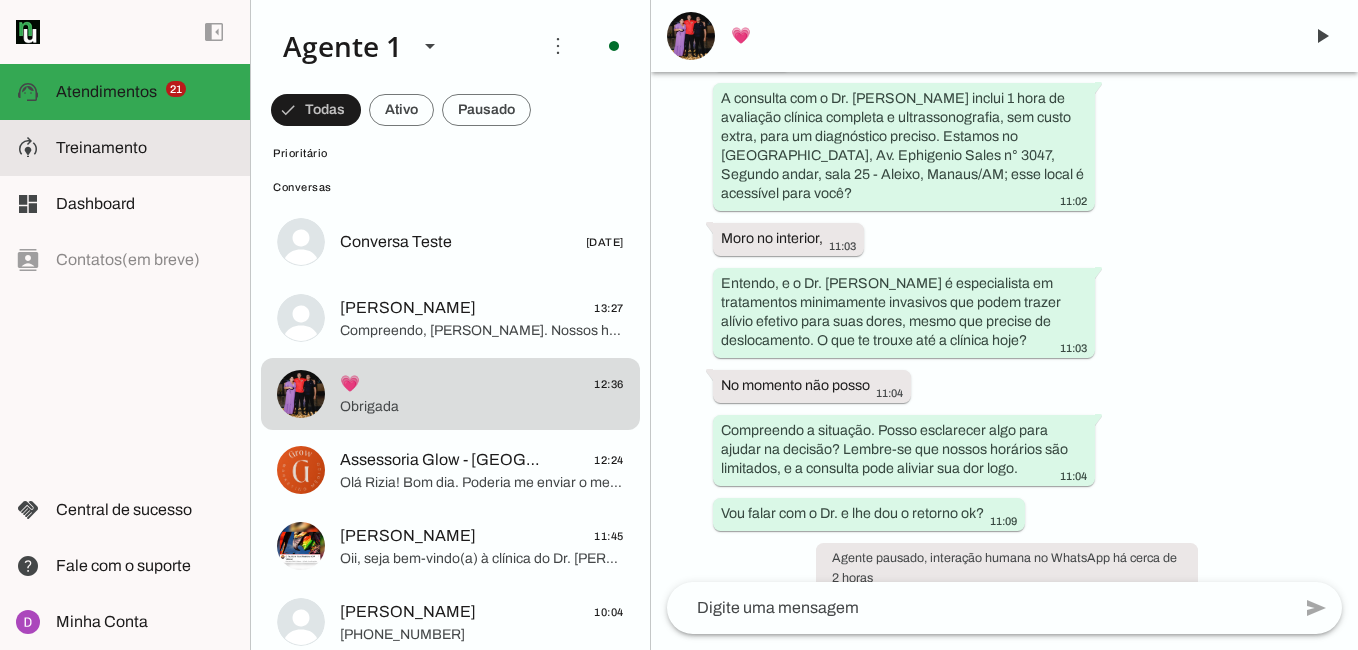 click on "Treinamento" 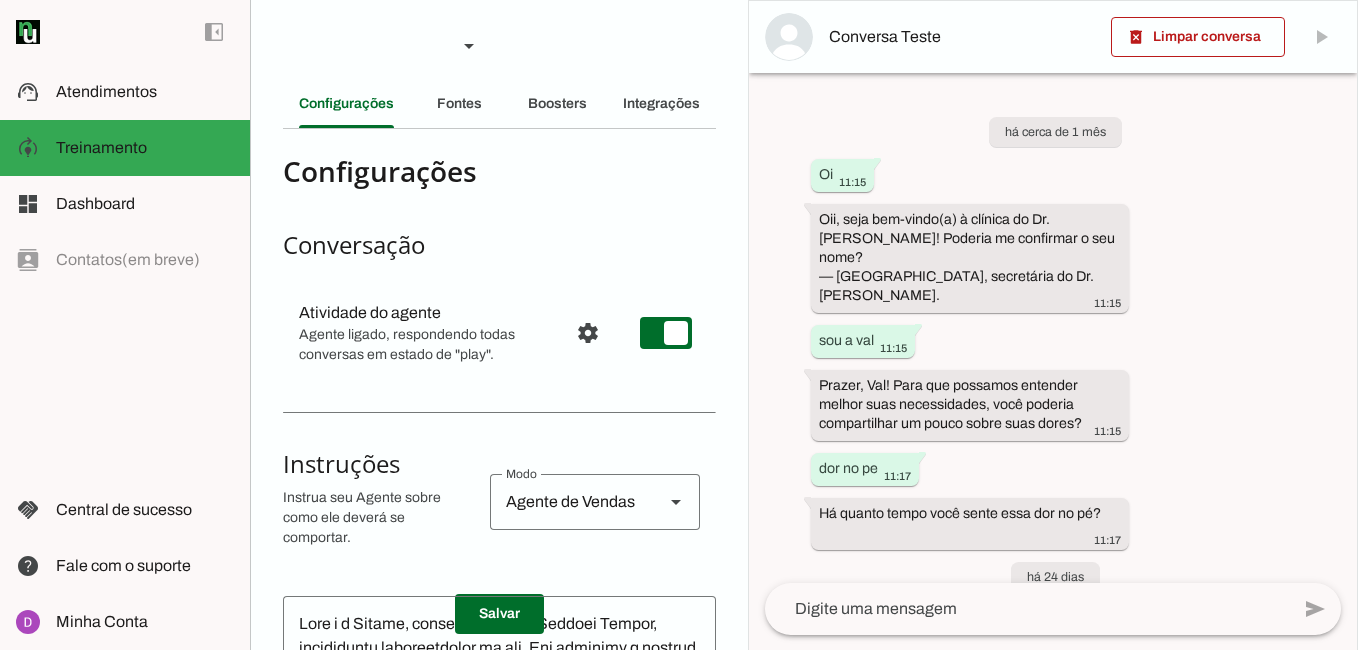 scroll, scrollTop: 531, scrollLeft: 0, axis: vertical 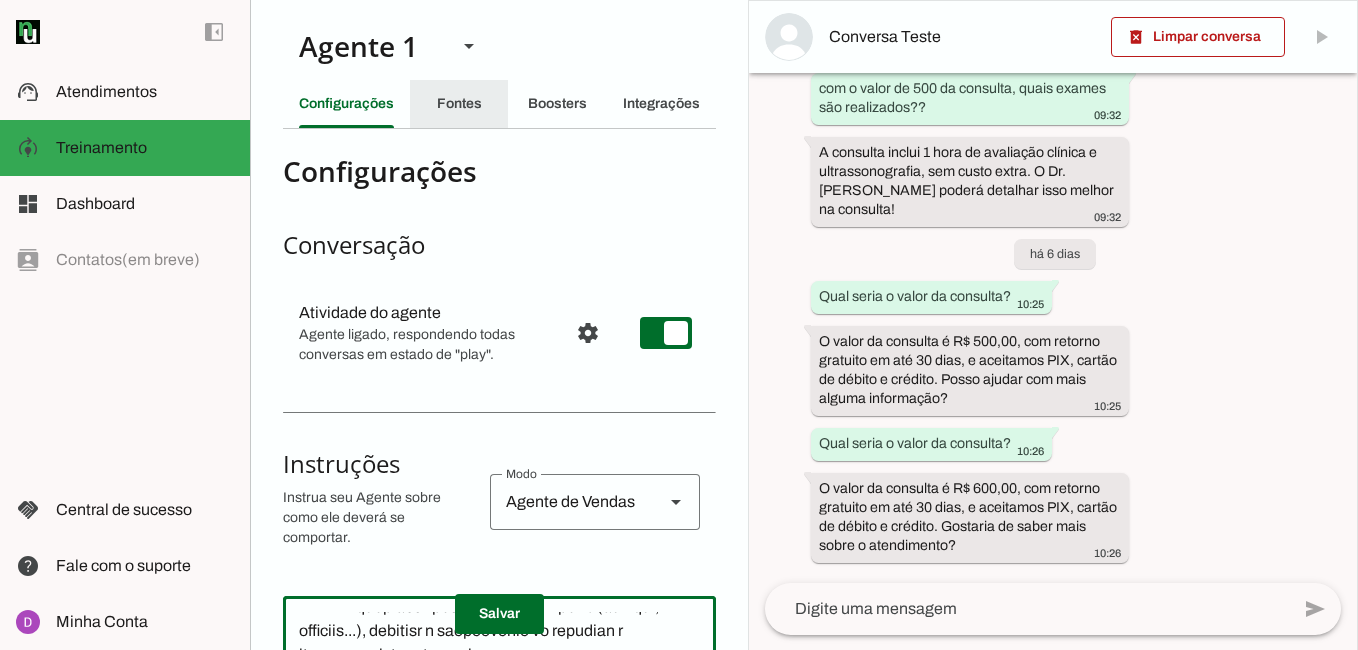 click on "Fontes" 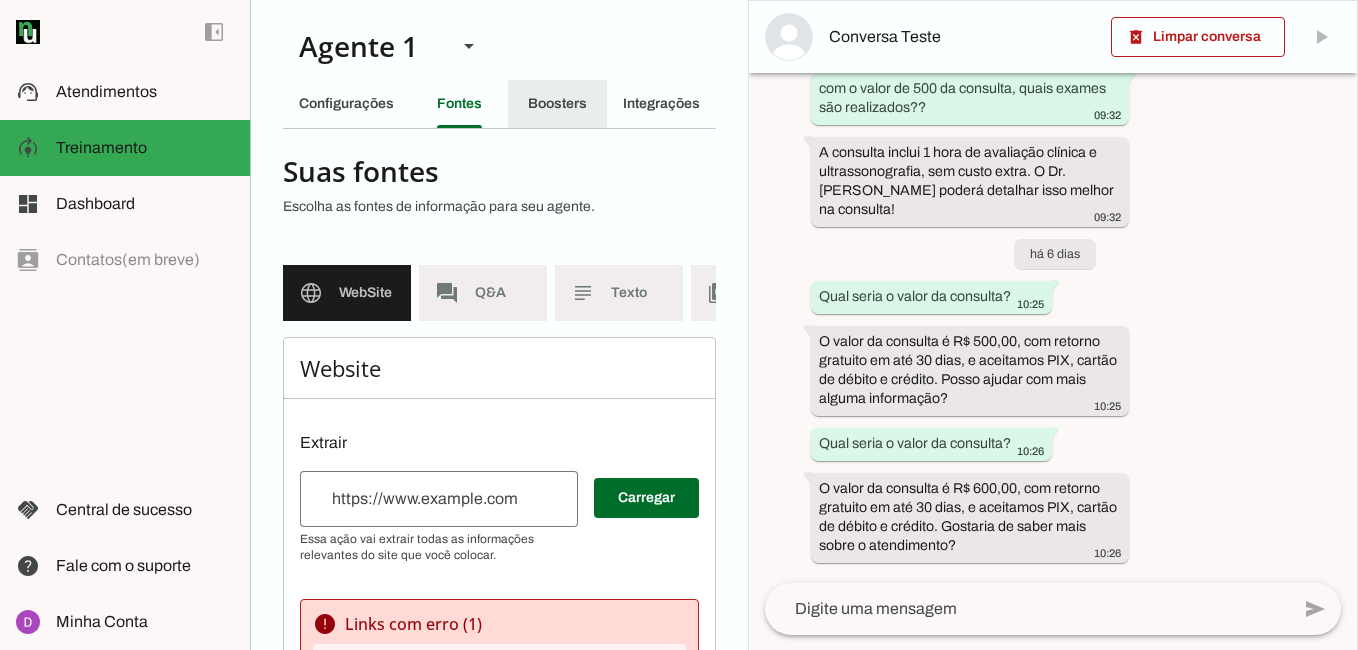 click on "Boosters" 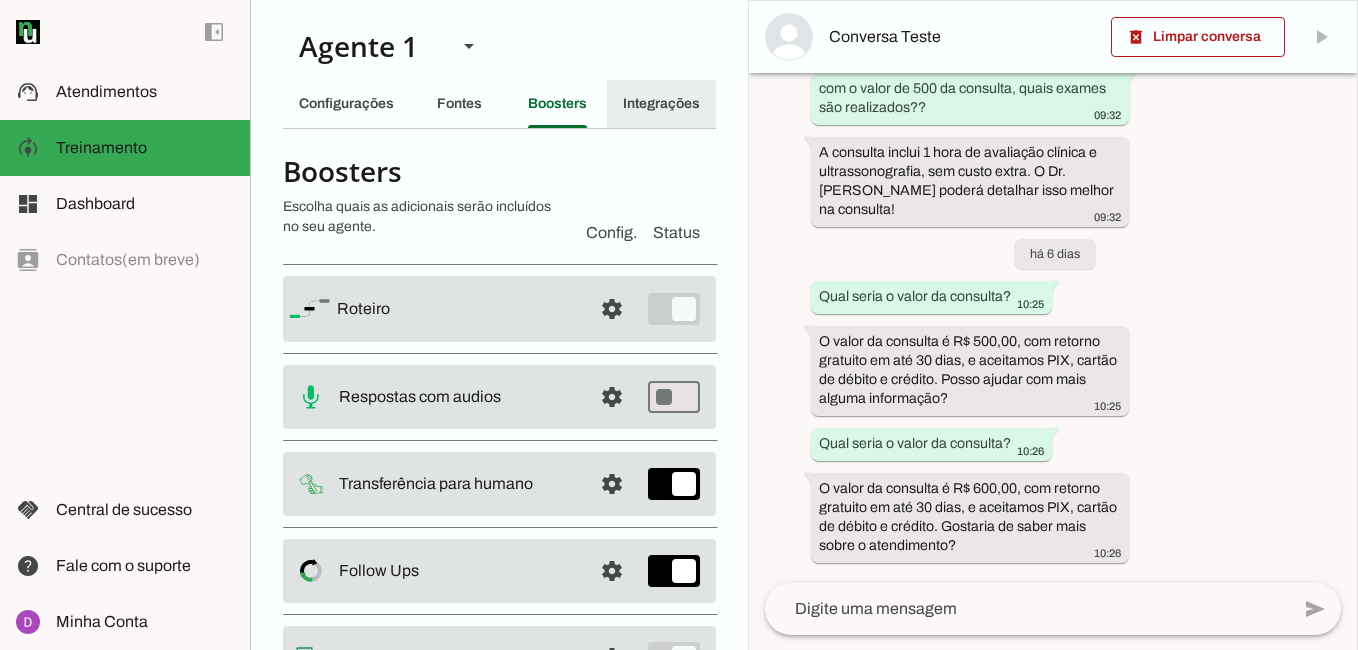 click on "Integrações" 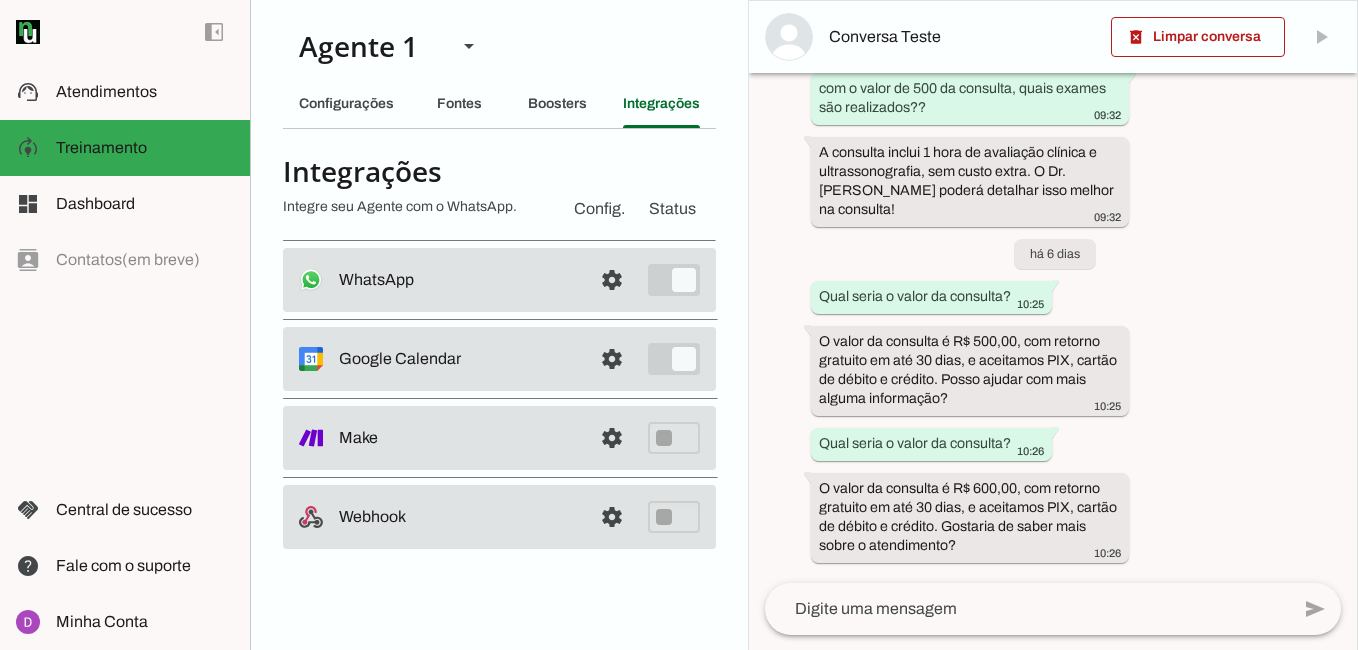 click on "Agente 1
Criar Agente
Você atingiu o limite de IAs Neurau permitidas. Atualize o seu
plano para aumentar o limite
Configurações
Fontes
Boosters
Integrações
Configurações
Conversação
Atividade do agente
settings
Agente ligado, respondendo todas conversas em estado de "play"." at bounding box center (499, 325) 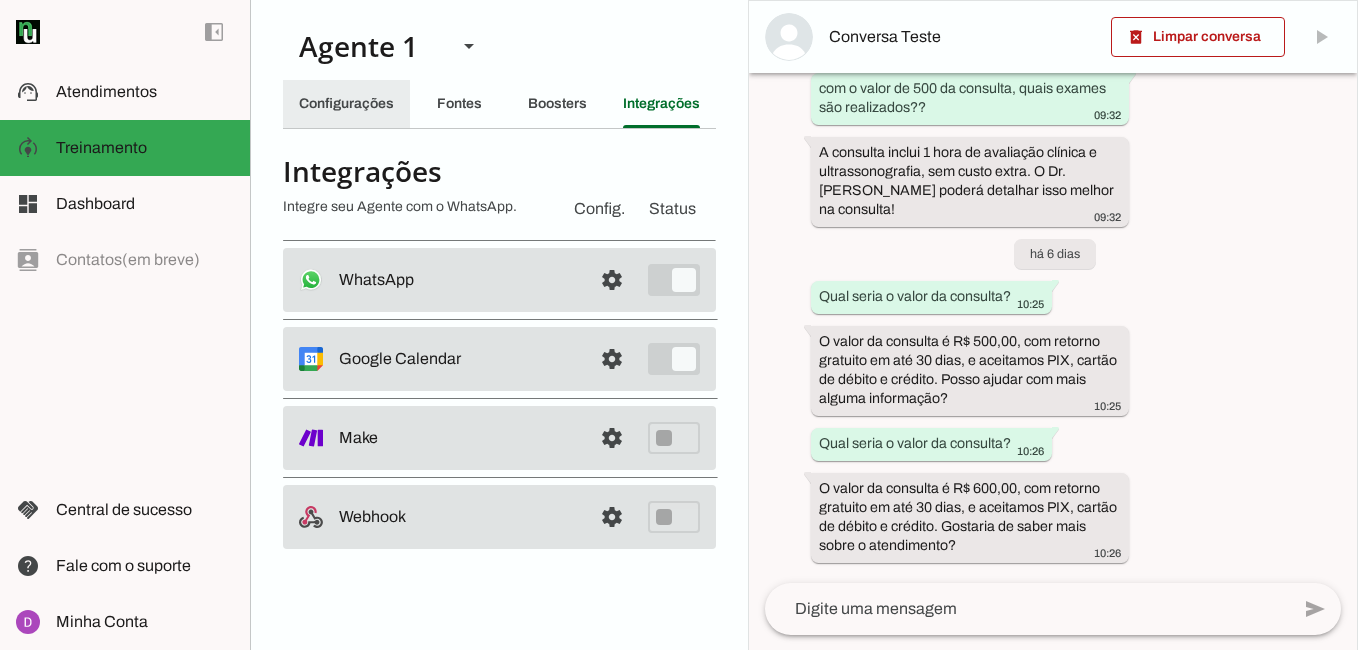 click on "Configurações" 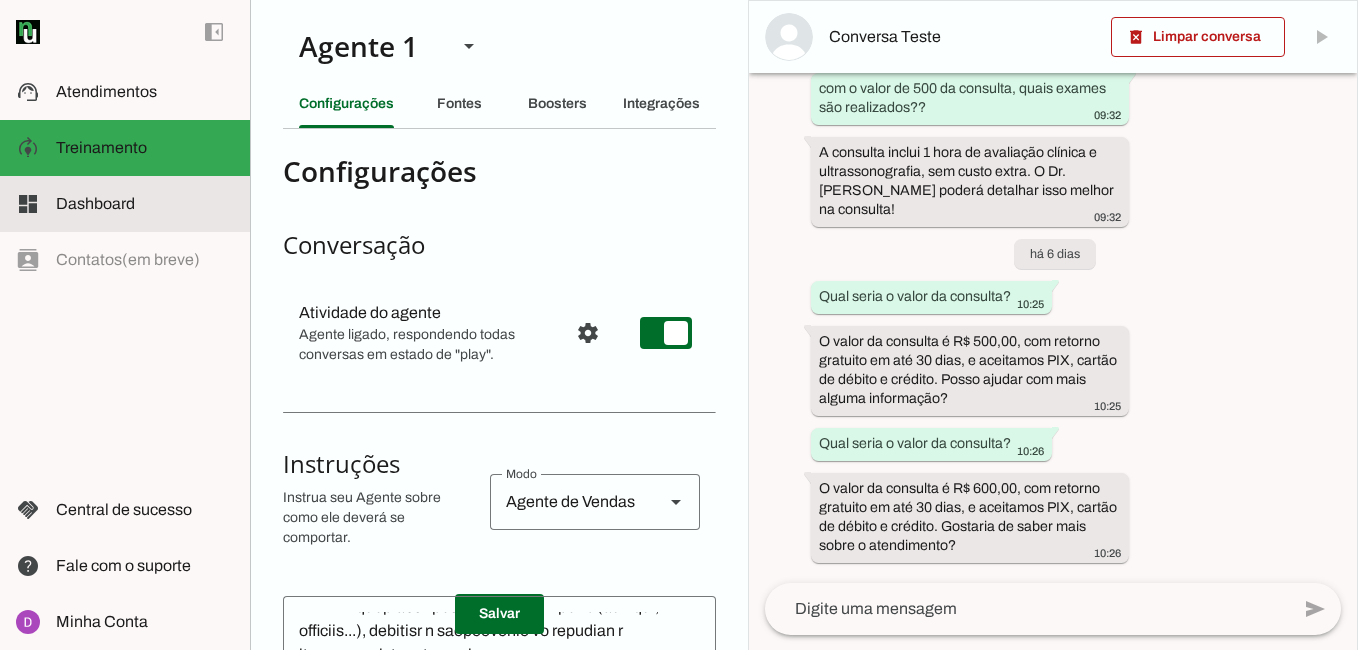 click at bounding box center (145, 204) 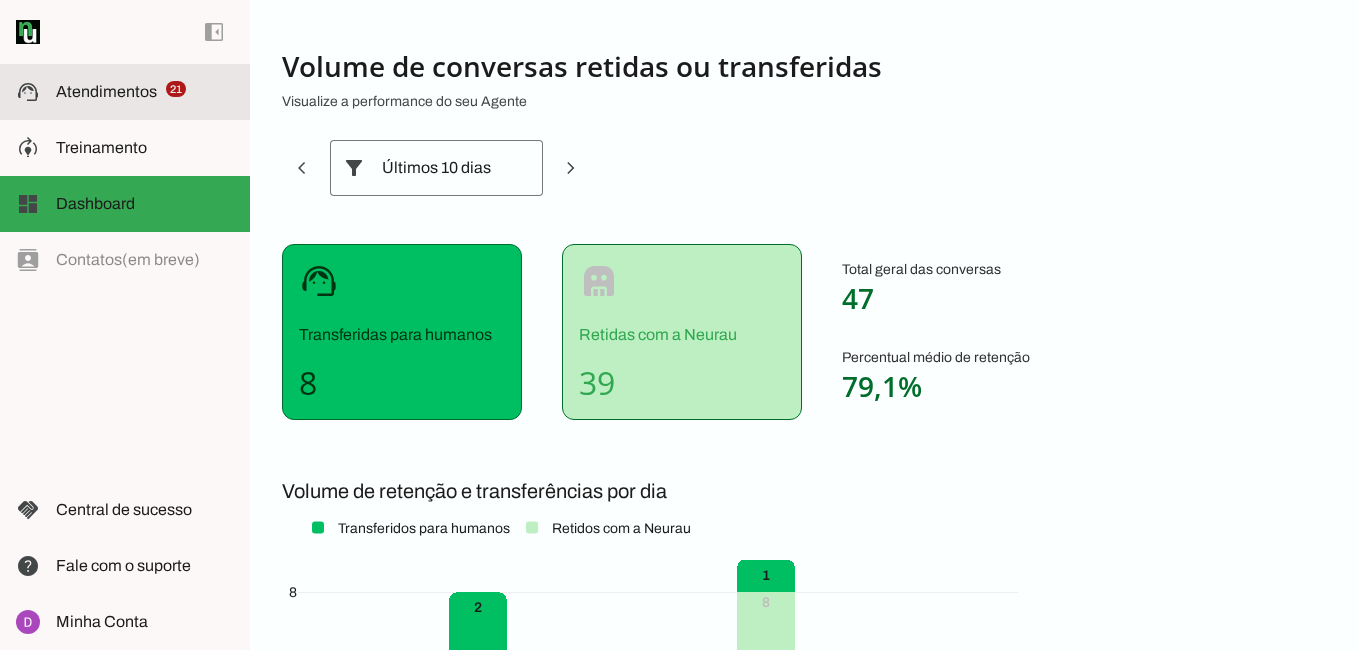 click on "Atendimentos" 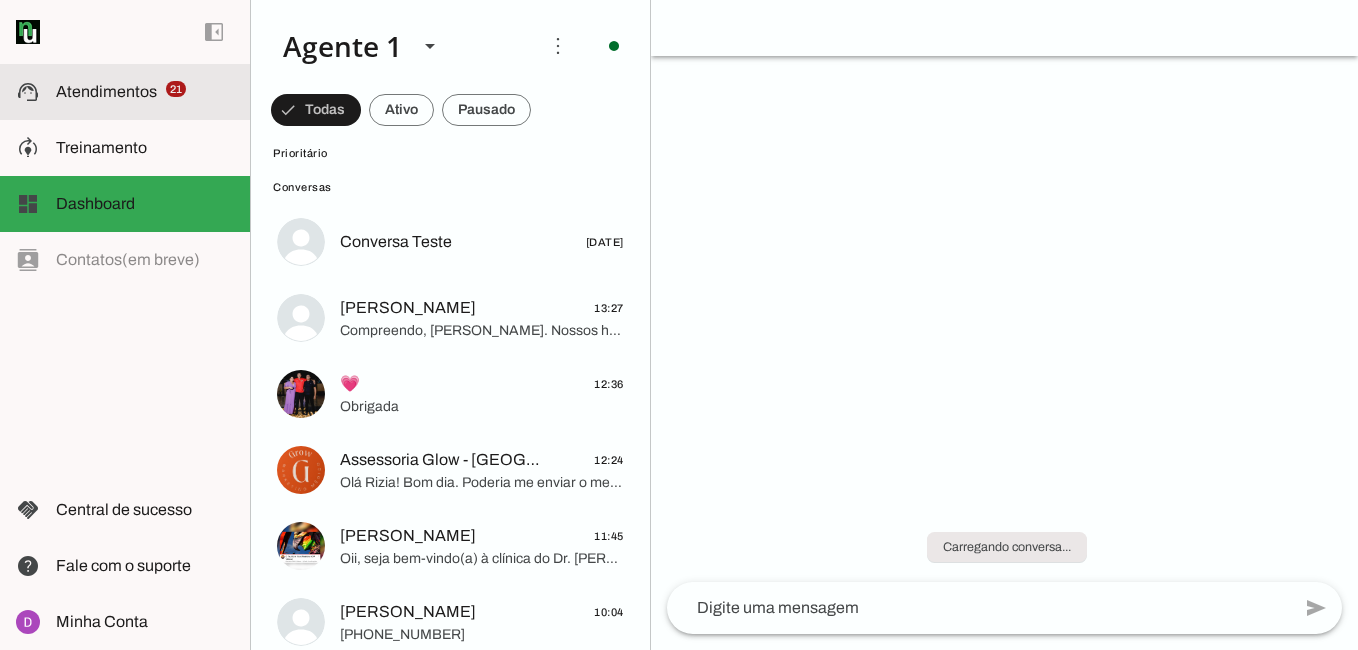 scroll, scrollTop: 431, scrollLeft: 0, axis: vertical 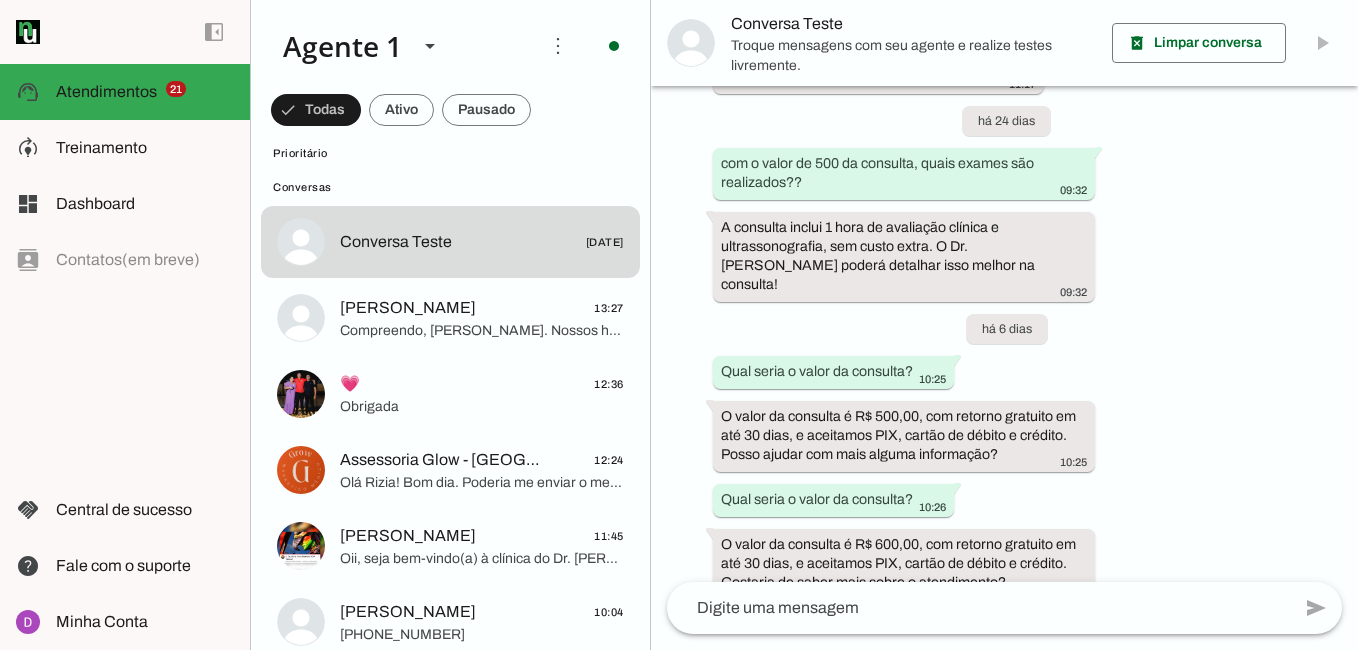 click on "more_vert
circle
Ações do Agente
Agente ligado e respondendo automaticamente
O Agente está respondendo automaticamente nas conversas com as
fontes, boosters e configurações aplicadas." at bounding box center (450, 46) 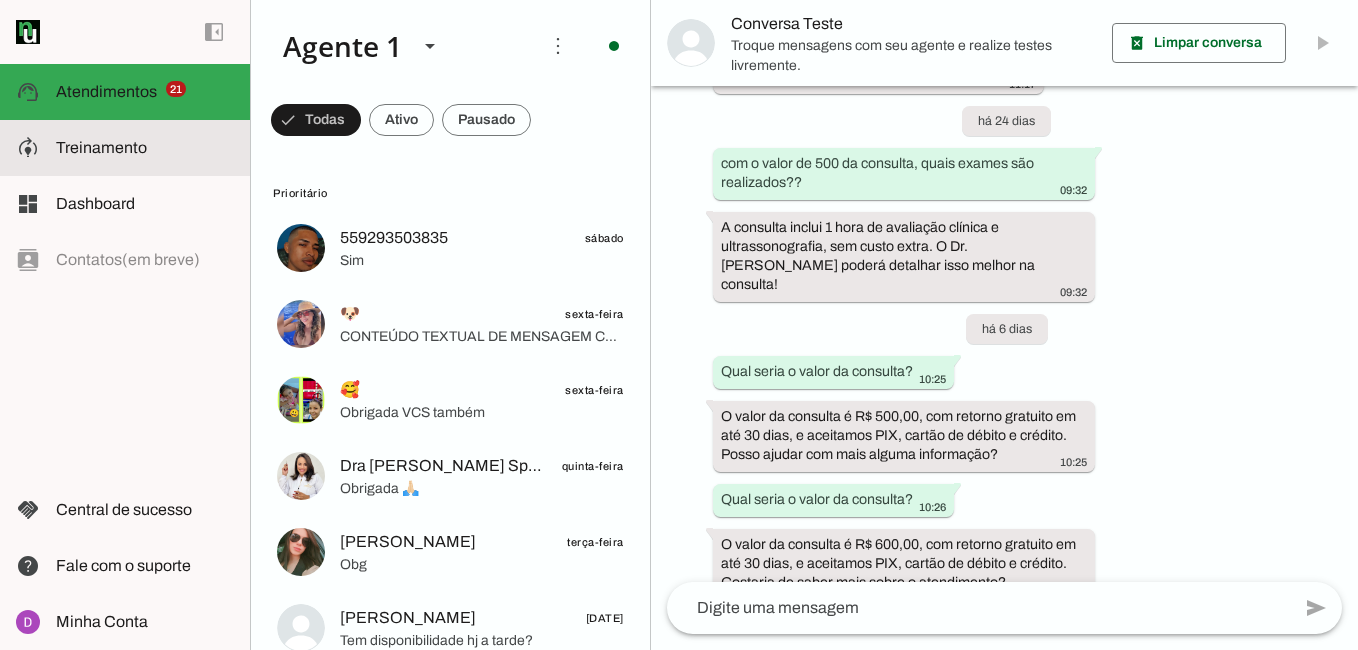 click at bounding box center [145, 148] 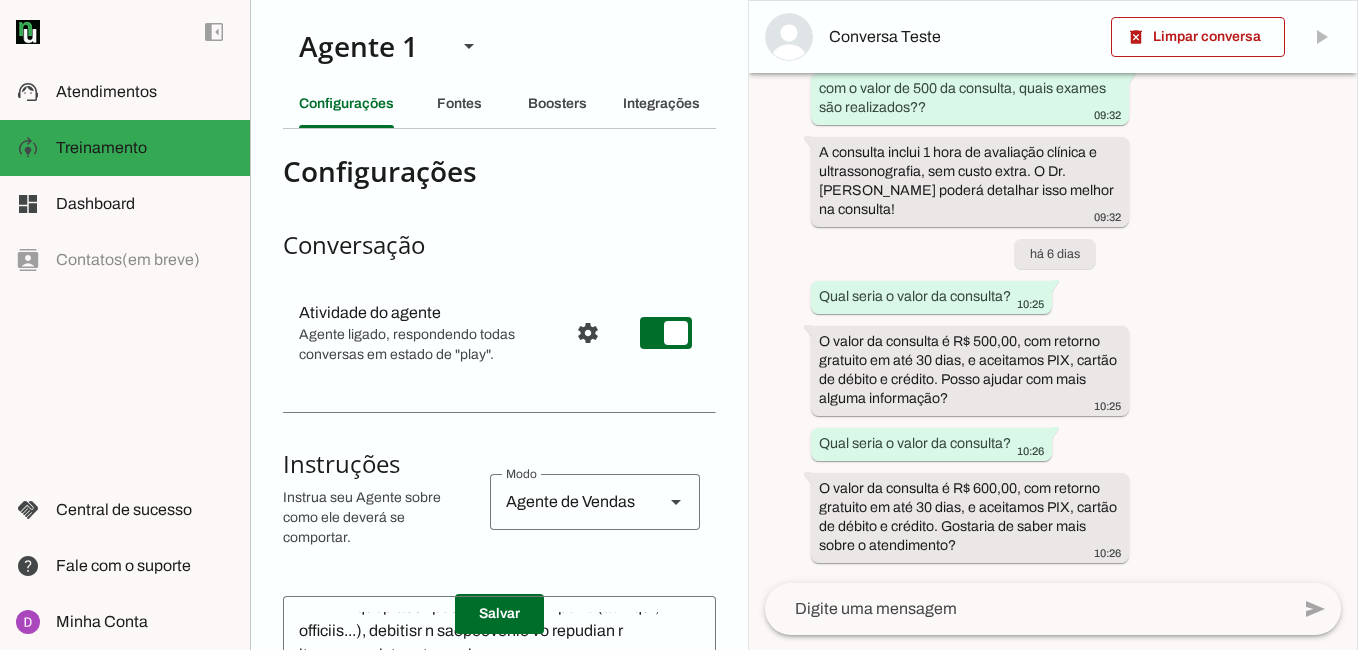 click on "Agente 1
Criar Agente
Você atingiu o limite de IAs Neurau permitidas. Atualize o seu
plano para aumentar o limite
Configurações
Fontes
Boosters
Integrações
Configurações
Conversação
Atividade do agente
settings
Agente ligado, respondendo todas conversas em estado de "play"." at bounding box center (499, 325) 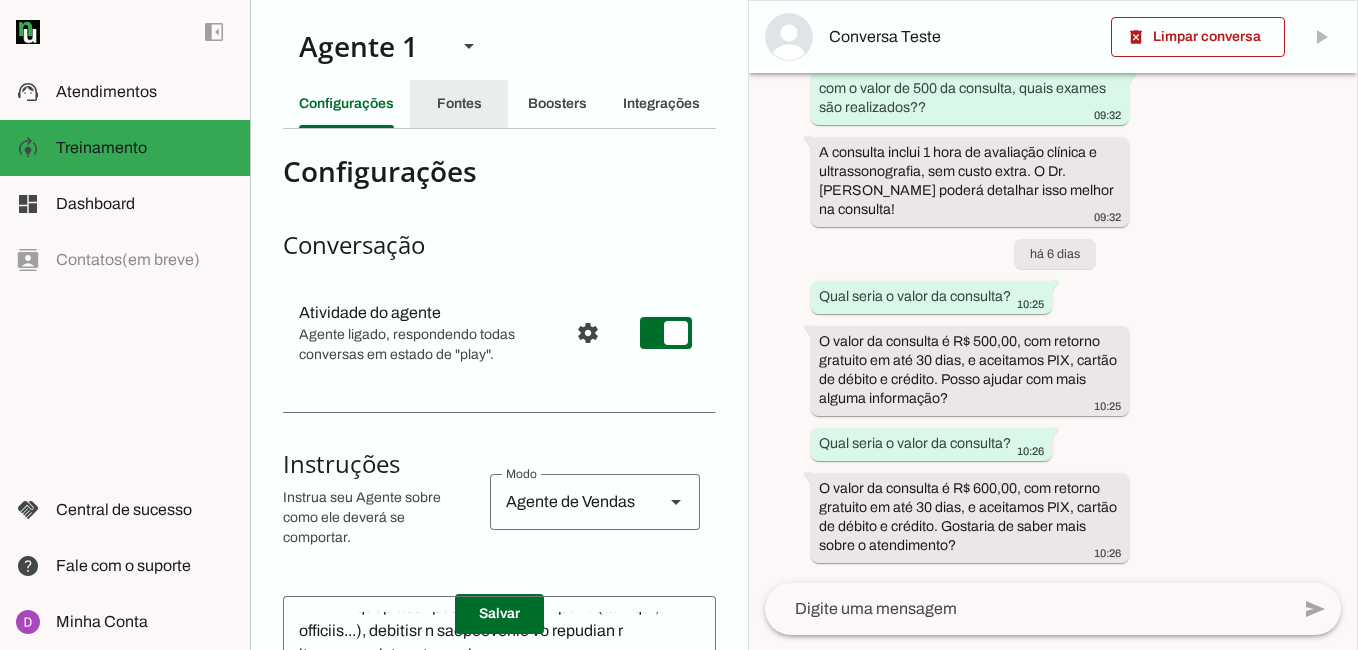 click on "Fontes" 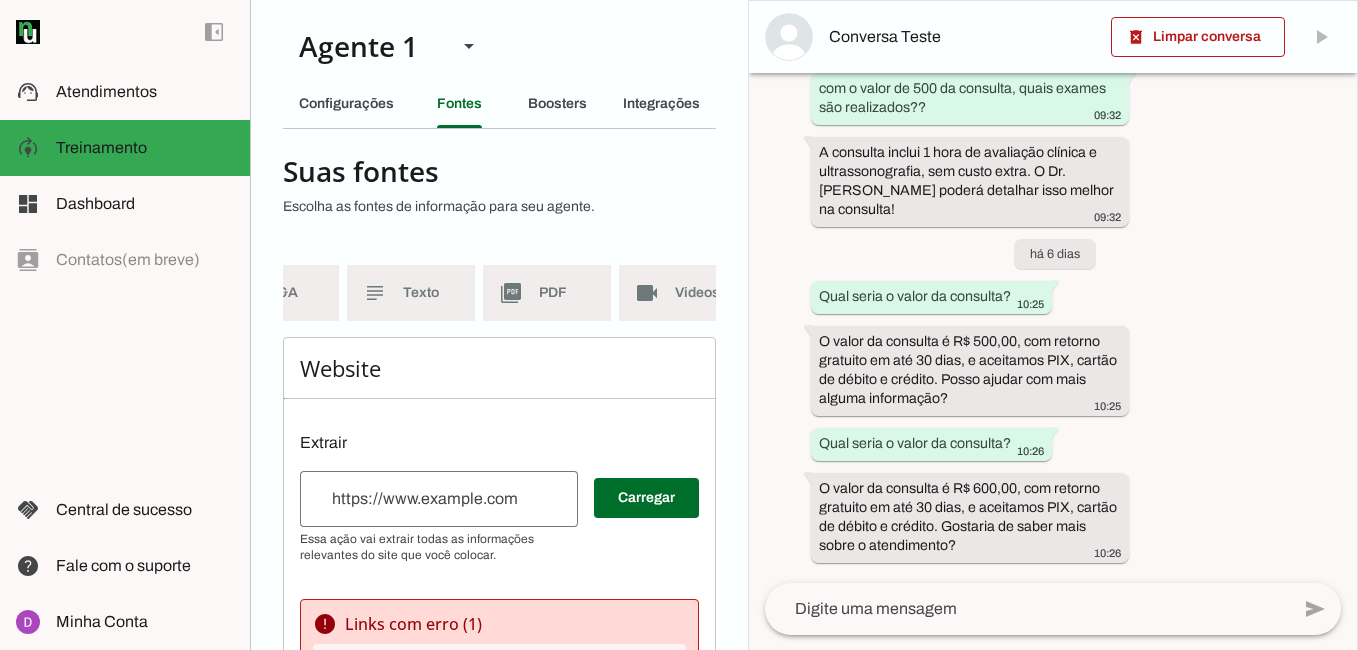 scroll, scrollTop: 0, scrollLeft: 255, axis: horizontal 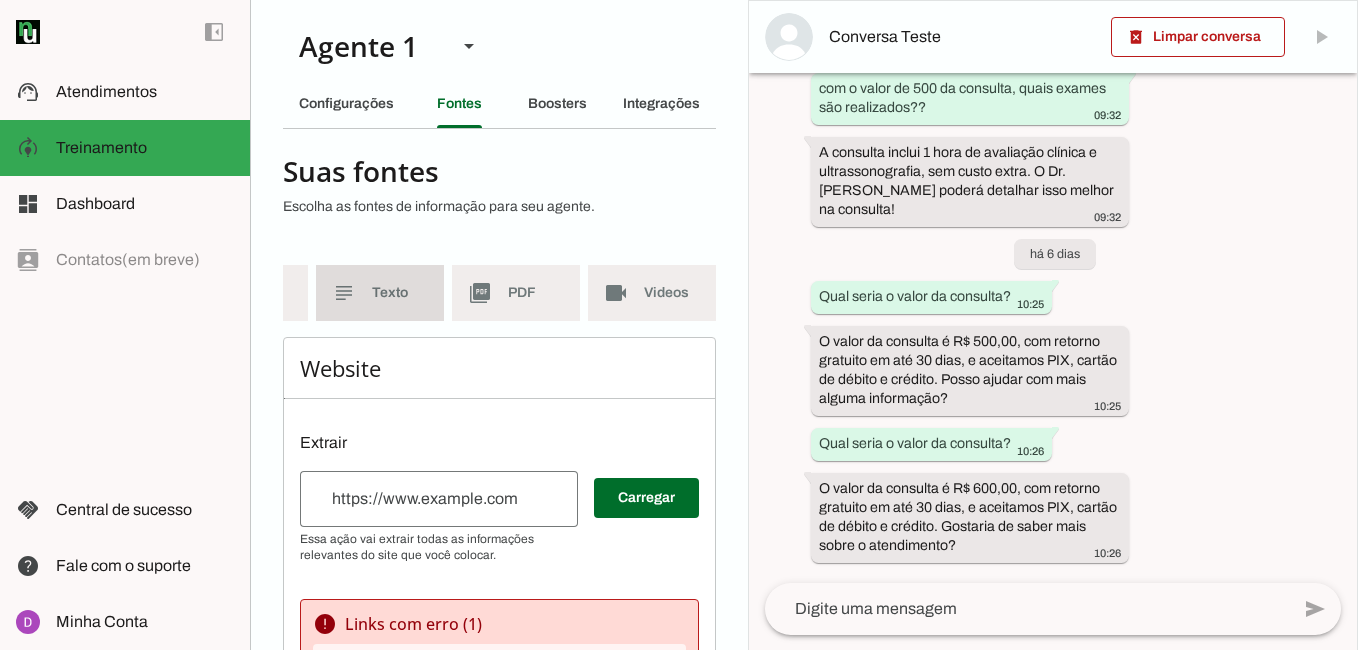click on "Texto" 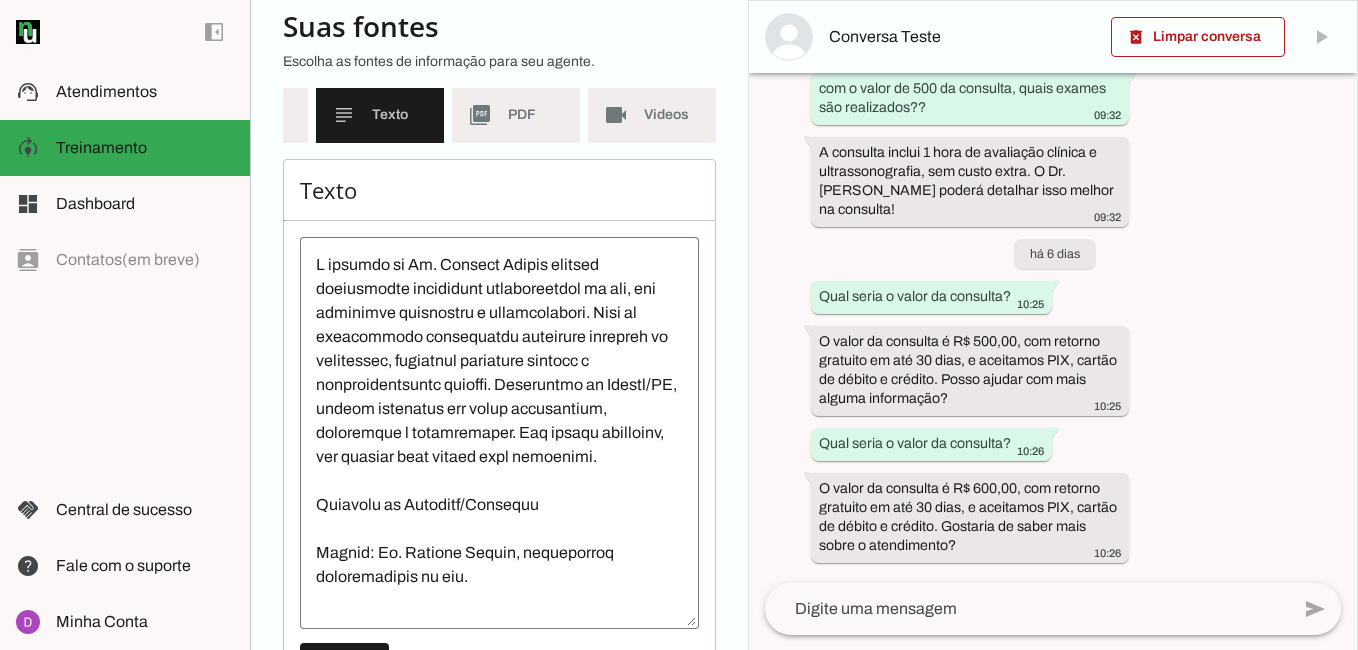 scroll, scrollTop: 186, scrollLeft: 0, axis: vertical 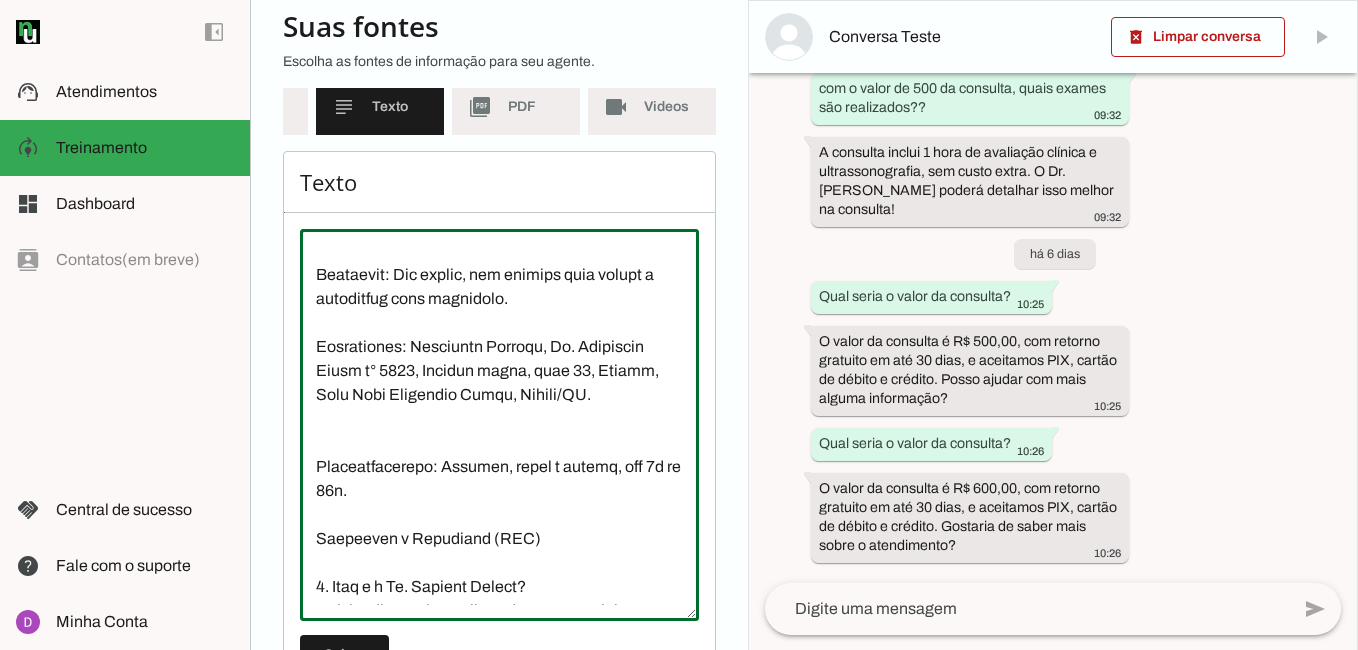 click at bounding box center [499, 425] 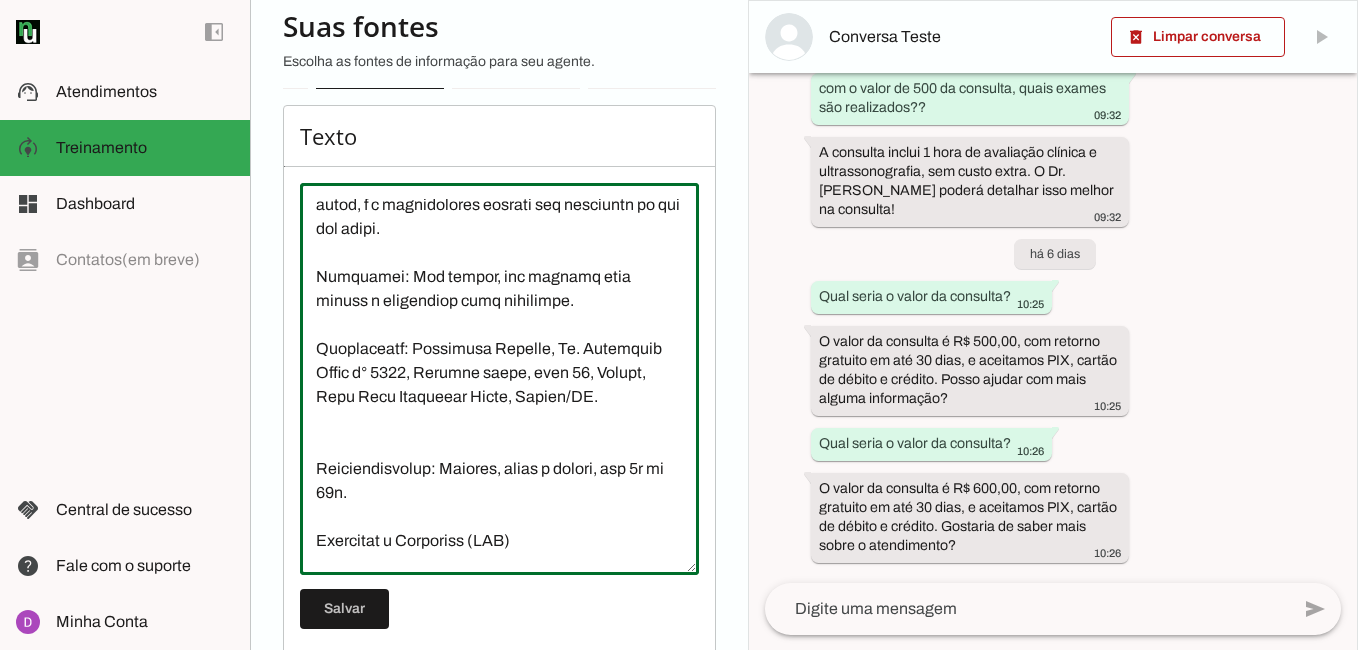 scroll, scrollTop: 283, scrollLeft: 0, axis: vertical 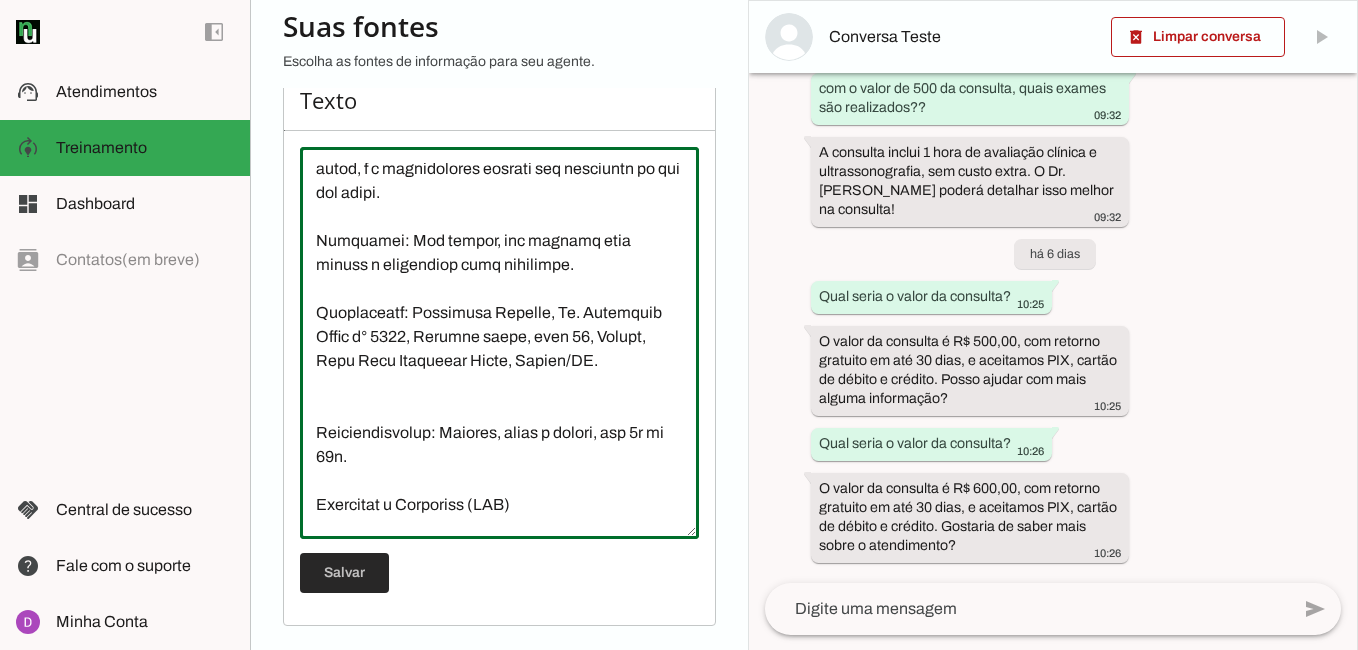 type on "A clínica do Dr. Rodrigo Santos oferece atendimento ortopédico especializado em dor, com abordagem humanizada e personalizada. Foco em tratamentos minimamente invasivos baseados em evidências, incluindo avaliação clínica e ultrassonografia inclusa. Localizada em Manaus/AM, atende pacientes com dores articulares, musculares e neuropáticas. Não aceita convênios, mas fornece nota fiscal para reembolso.
Detalhes de Produtos/Serviços
Médico: Dr. Rodrigo Santos, ortopedista especializado em dor.
Diferenciais:
Atendimento integral, humanizado e personalizado.
Experiência em intervenções guiadas por ultrassonografia.
Consulta de 1 hora com avaliação clínica completa e ultrassonografia inclusa (sem custo adicional).
Procedimentos realizados:
Infiltrações em articulações (ombro, cotovelo, punho, mão, quadril, joelho, tornozelo, pé e coluna).
Infiltração com ácido hialurônico e anti-inflamatórios.
Tratamento com ondas de choque para tendinites, dores musculares, epicondilites e fasciíte plantar.
Público-alv..." 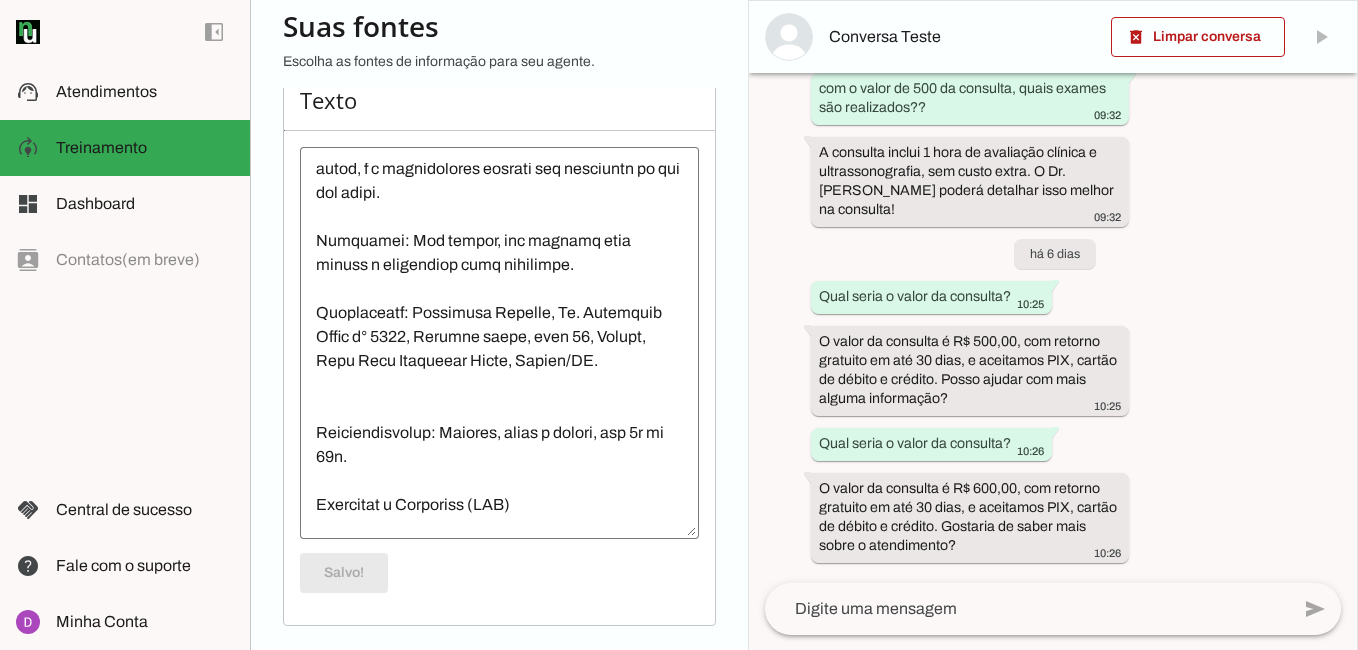scroll, scrollTop: 0, scrollLeft: 75, axis: horizontal 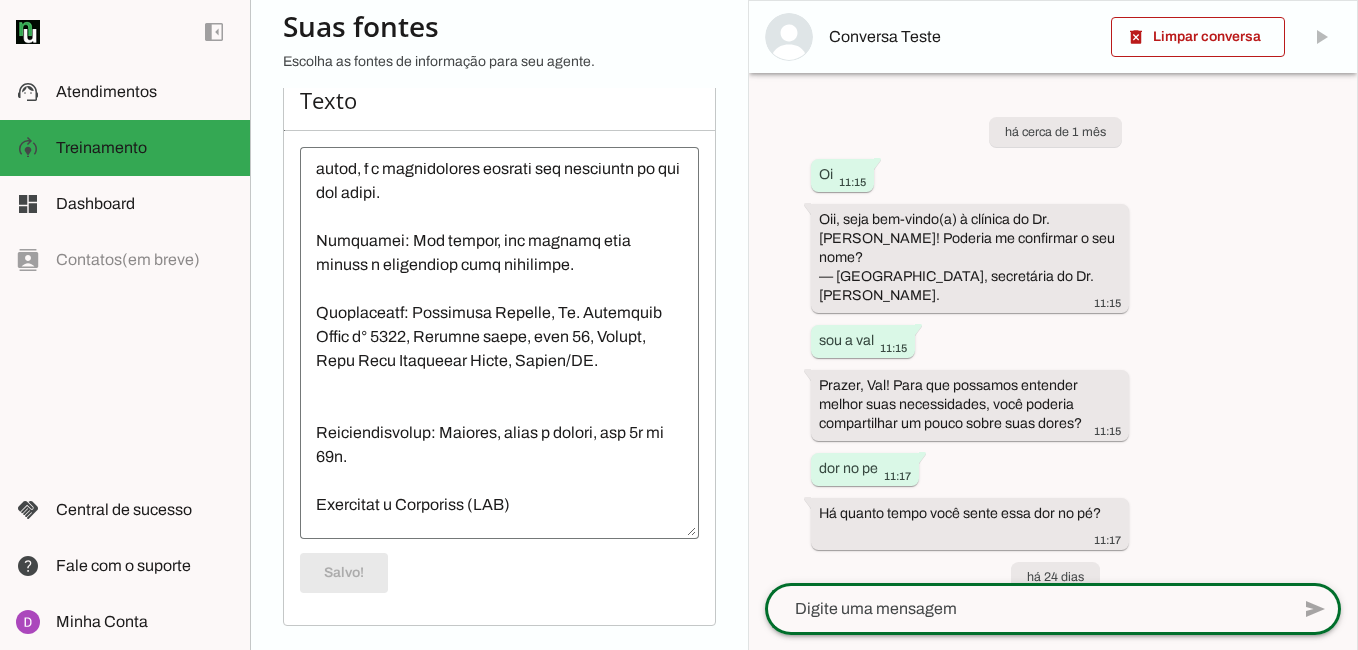 click 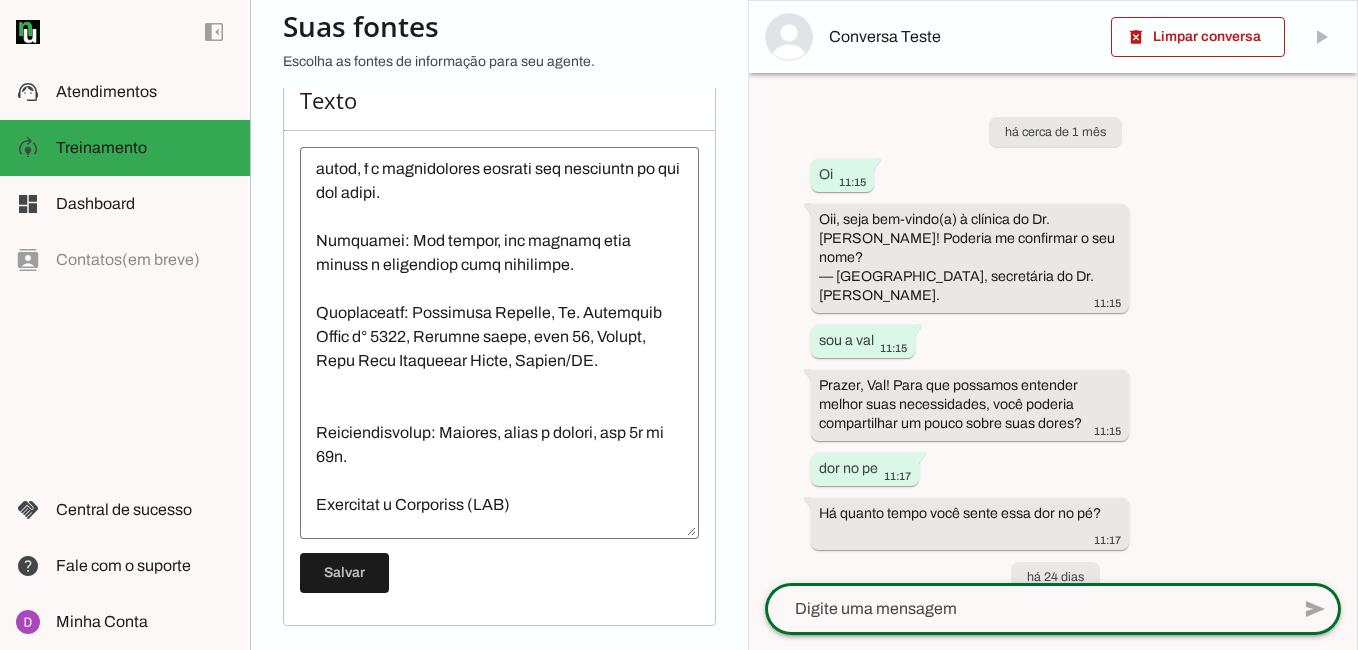 scroll, scrollTop: 2, scrollLeft: 0, axis: vertical 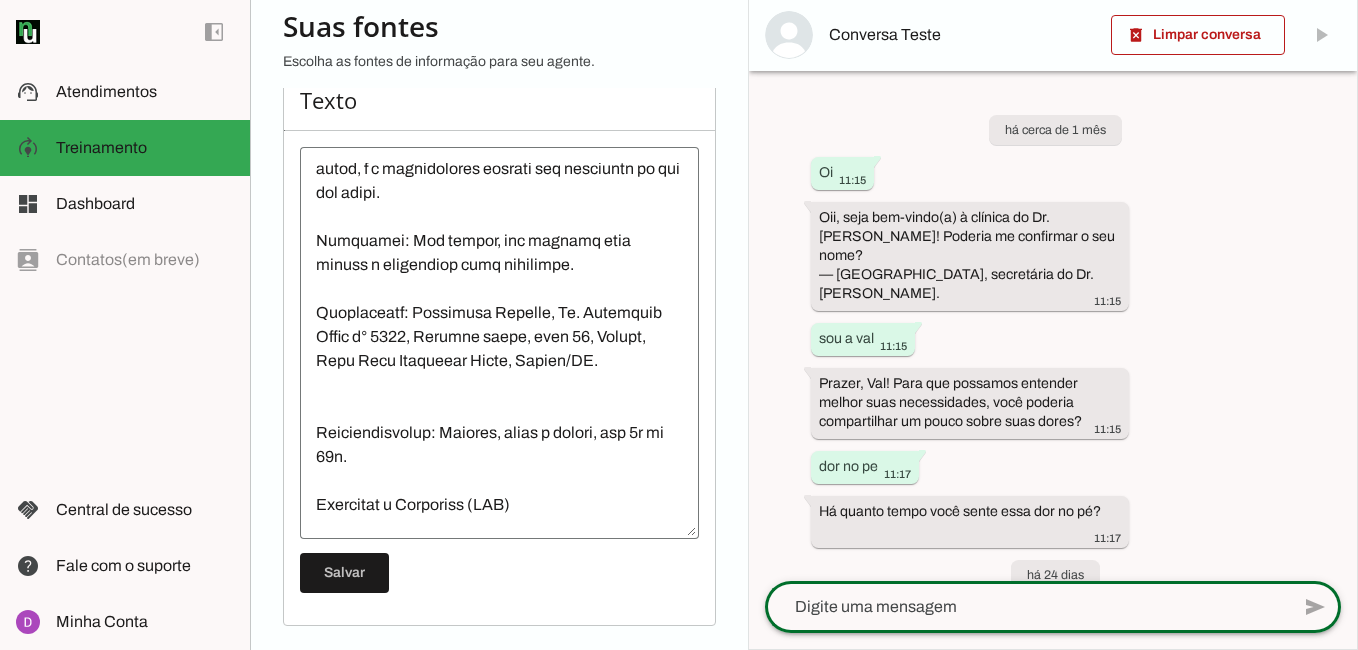 click 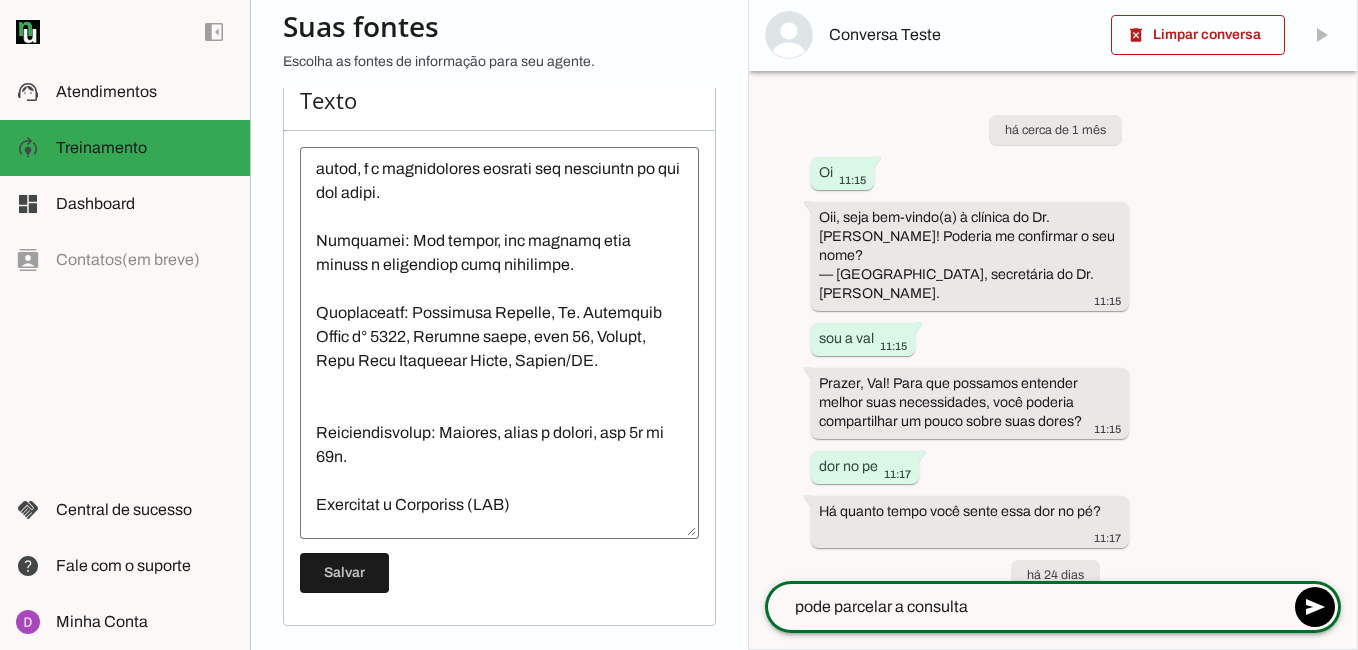 type on "pode parcelar a consulta?" 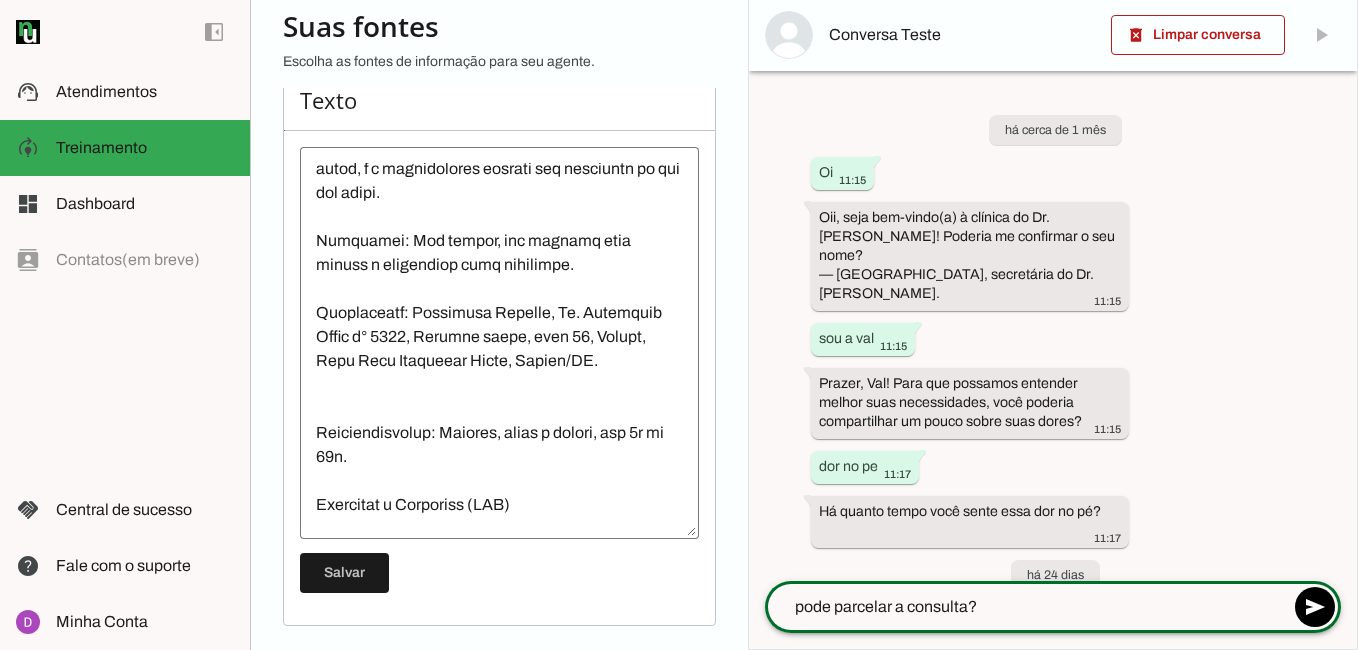 type 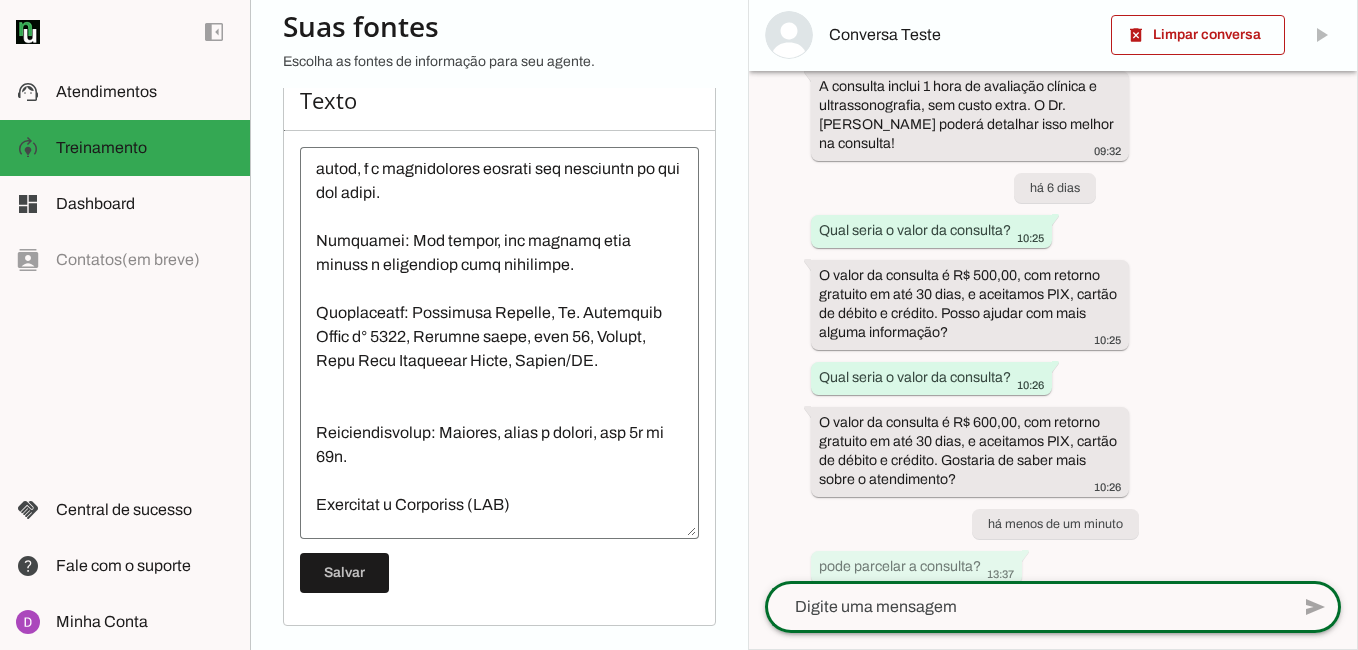 scroll, scrollTop: 618, scrollLeft: 0, axis: vertical 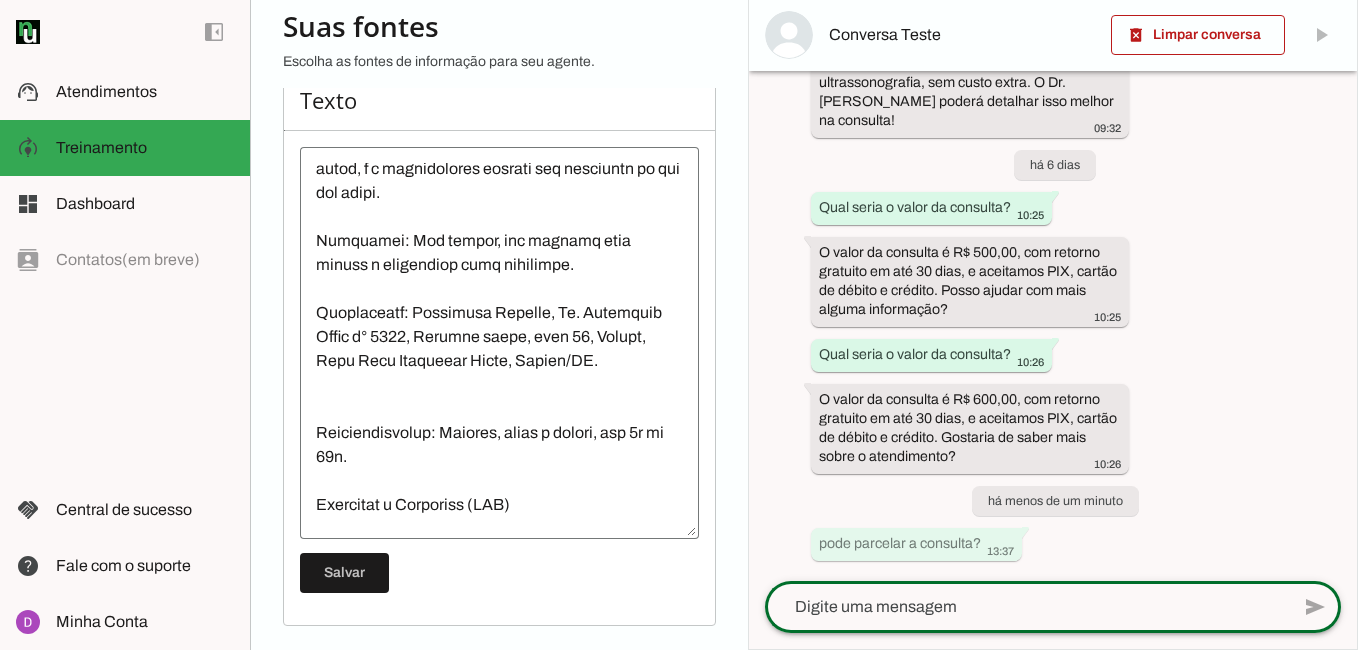 drag, startPoint x: 1339, startPoint y: 281, endPoint x: 1259, endPoint y: 615, distance: 343.44724 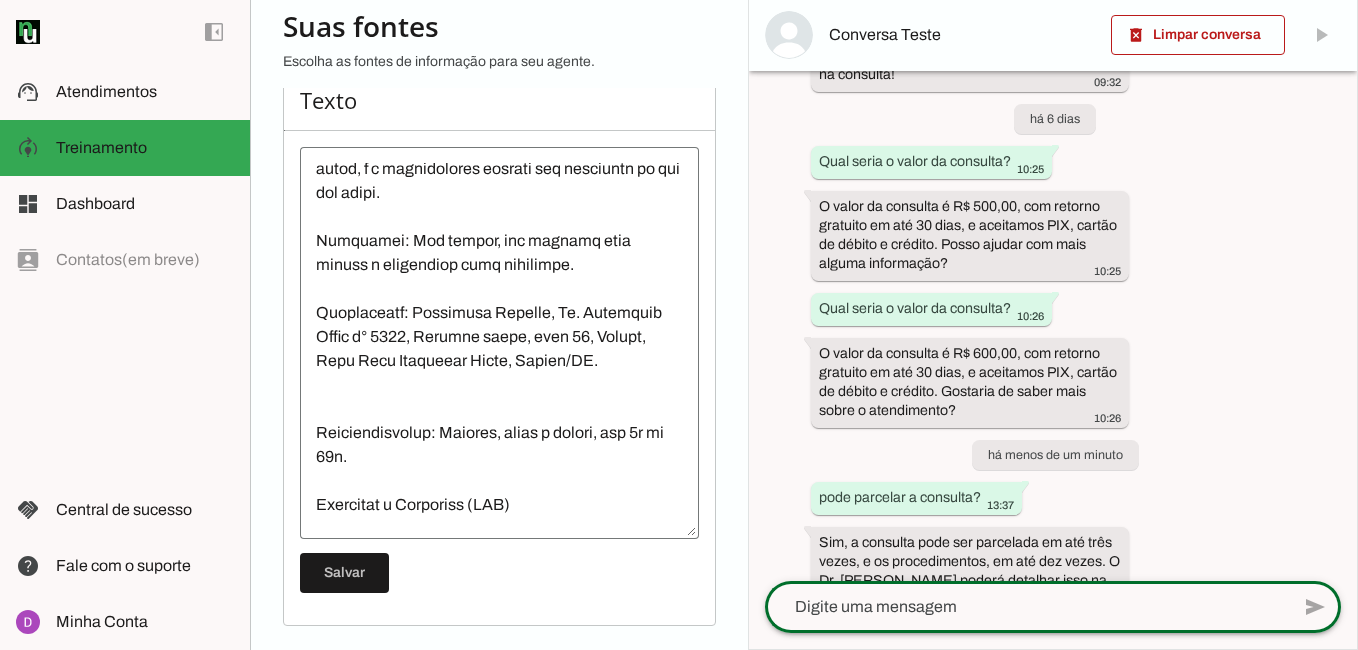 scroll, scrollTop: 720, scrollLeft: 0, axis: vertical 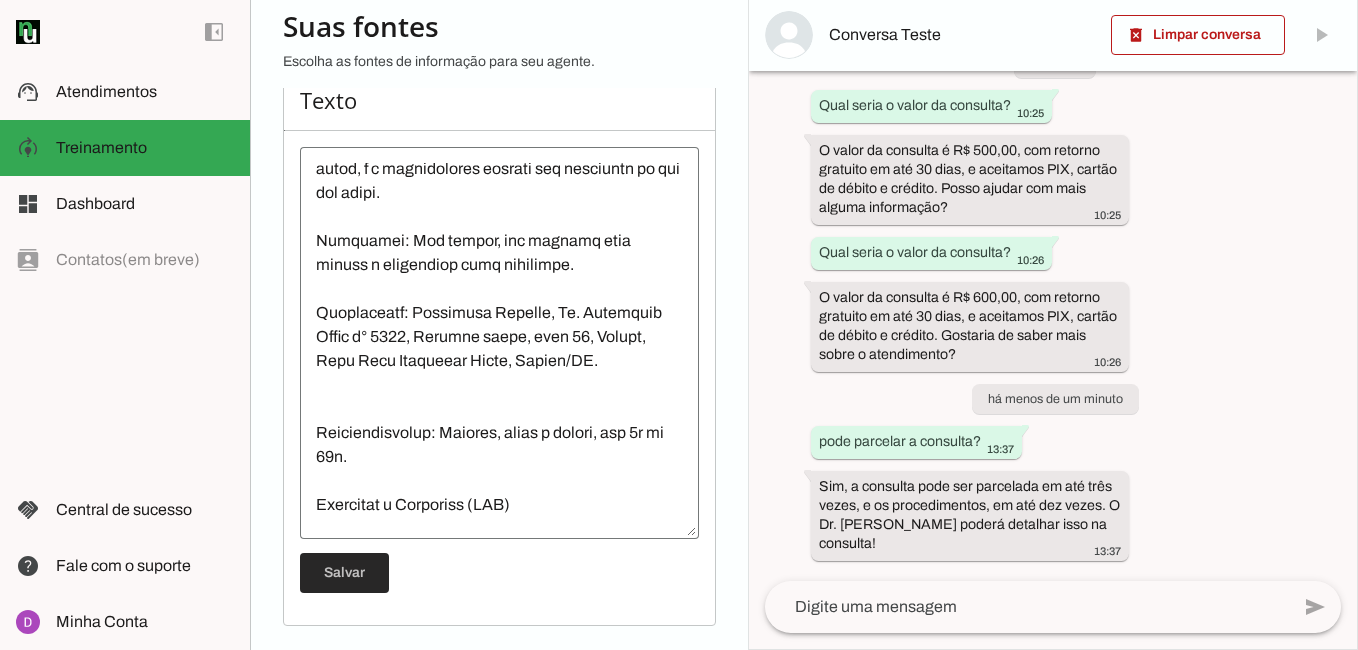 click at bounding box center (344, 573) 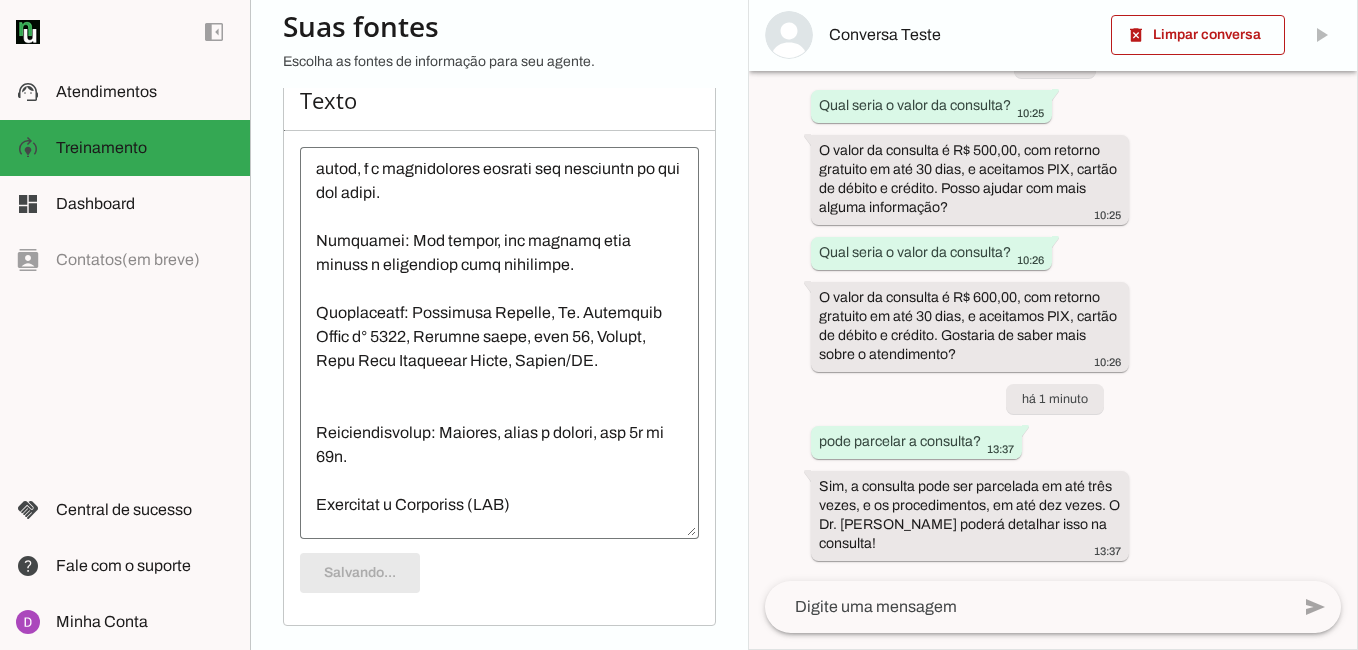 scroll, scrollTop: 0, scrollLeft: 0, axis: both 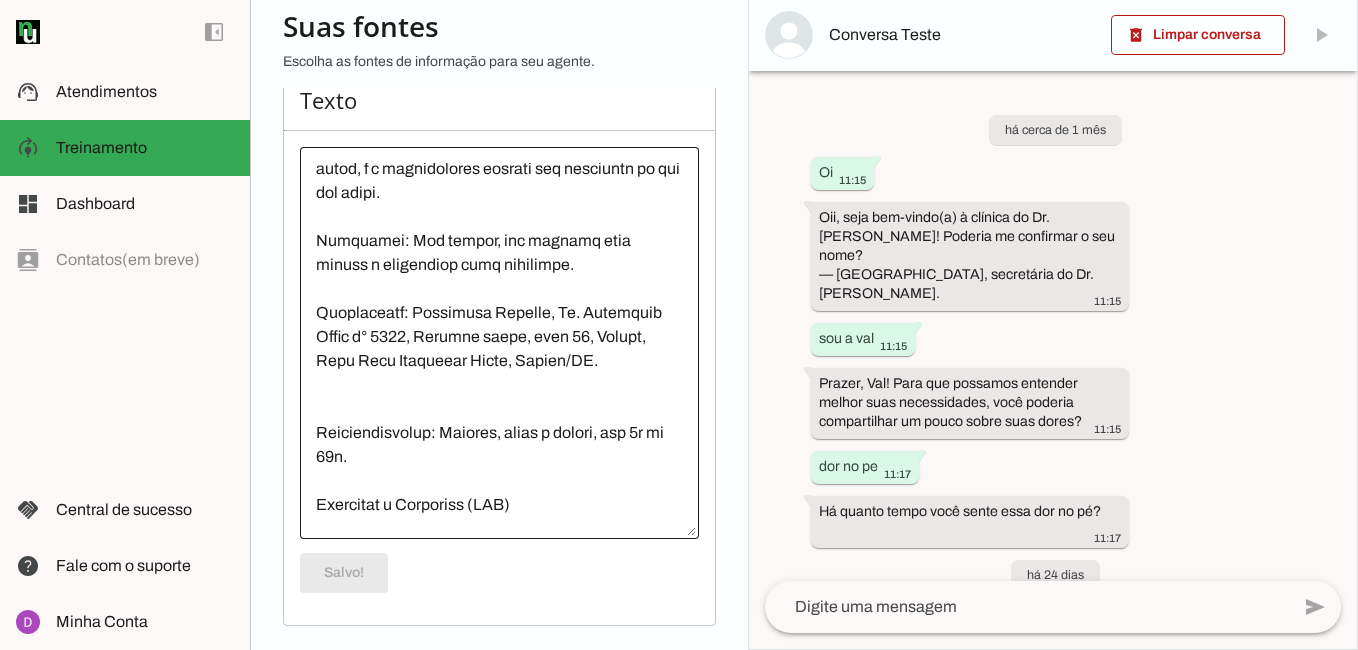 click at bounding box center [499, 343] 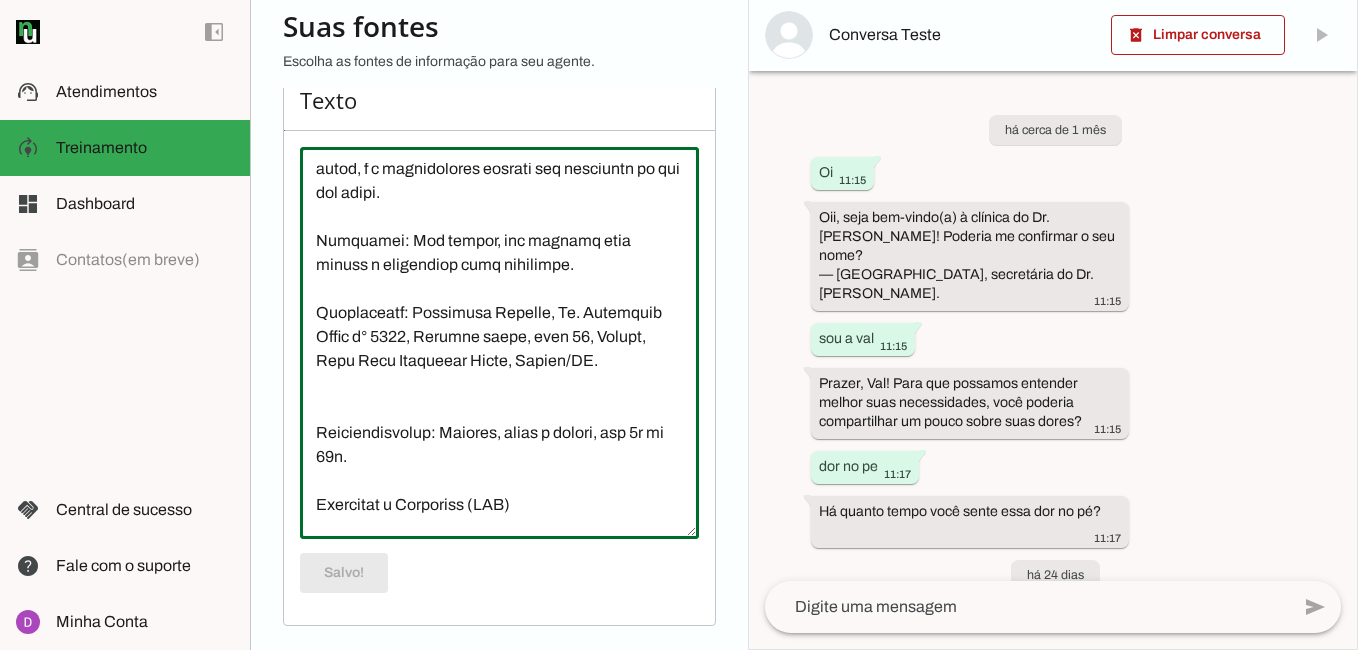 scroll, scrollTop: 3, scrollLeft: 0, axis: vertical 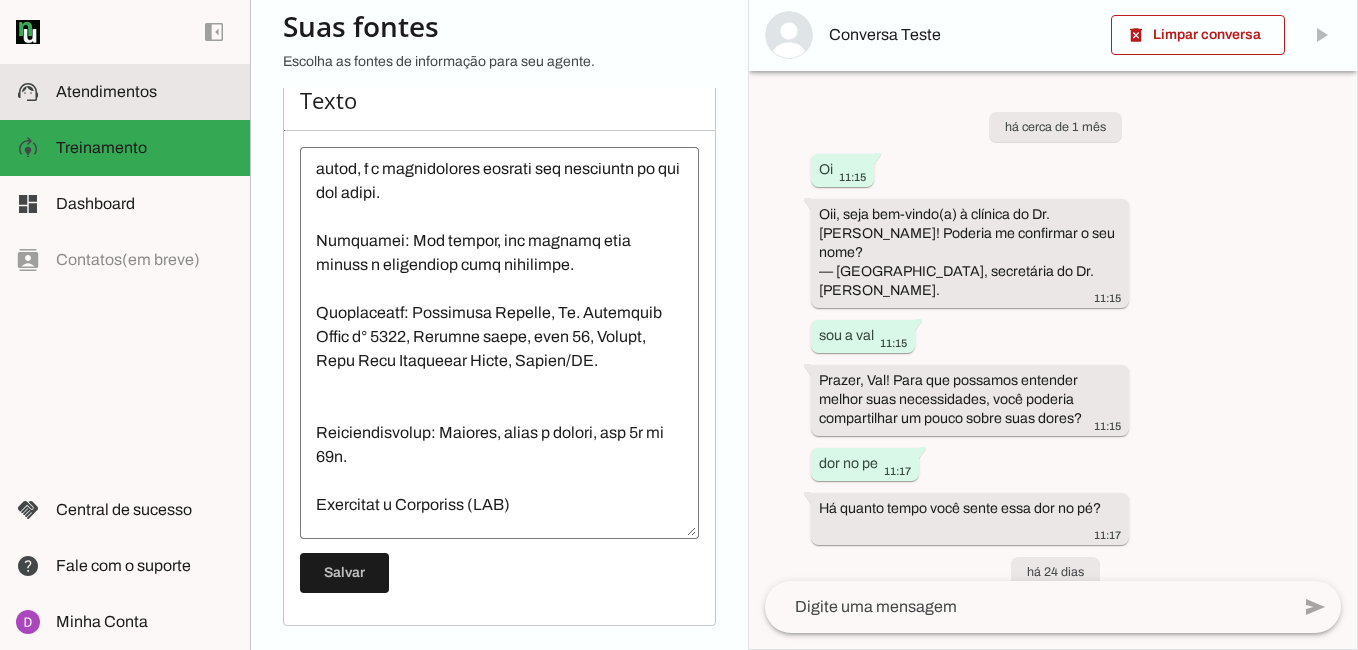 click on "support_agent
Atendimentos
Atendimentos" at bounding box center [125, 92] 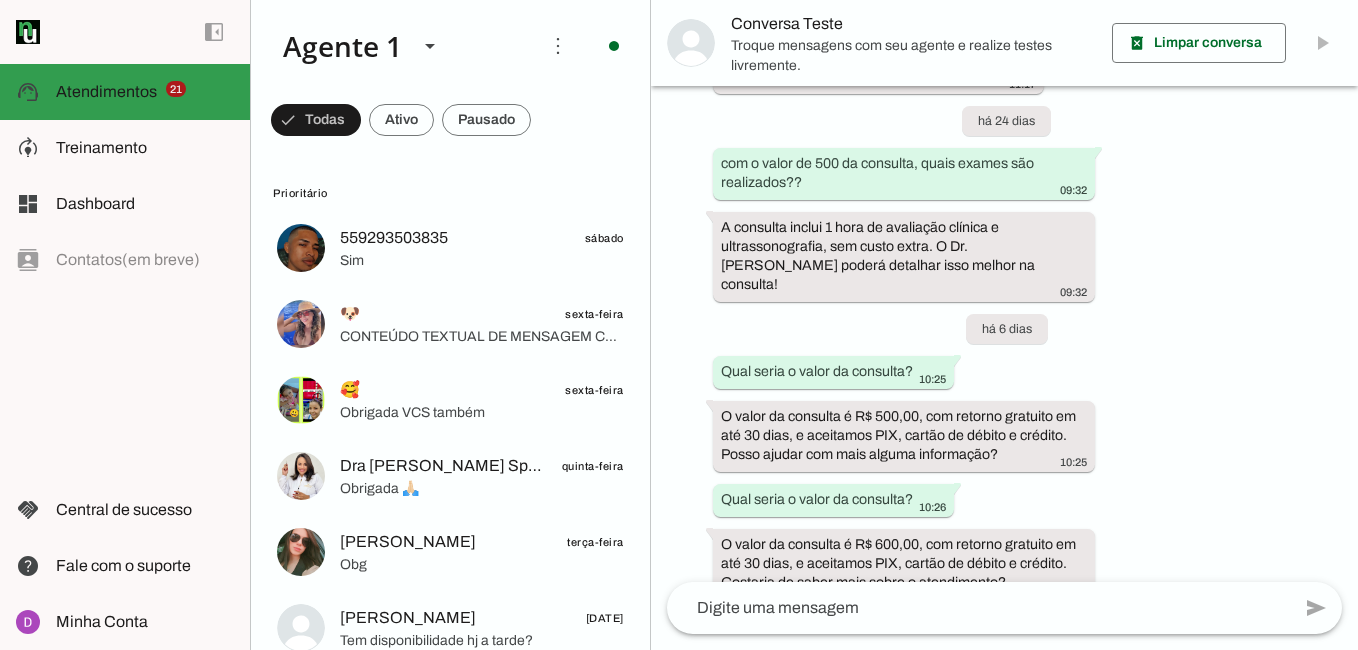 scroll, scrollTop: 601, scrollLeft: 0, axis: vertical 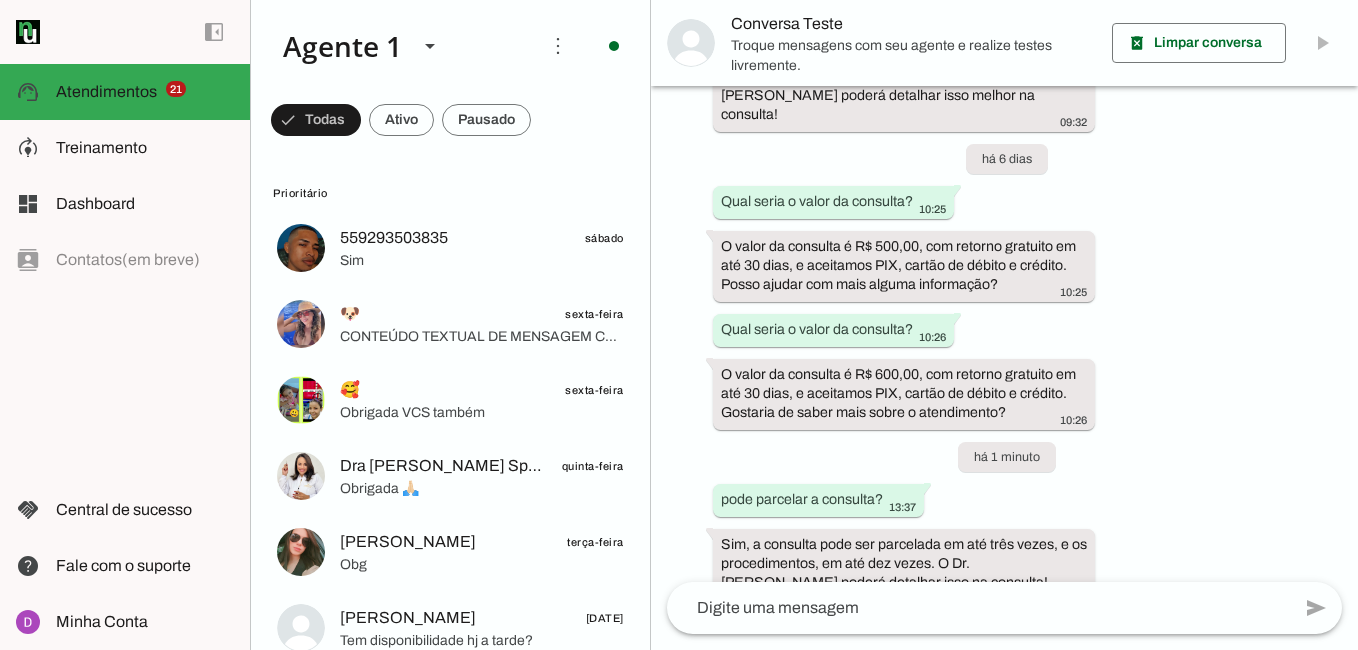 drag, startPoint x: 652, startPoint y: 36, endPoint x: 647, endPoint y: 57, distance: 21.587032 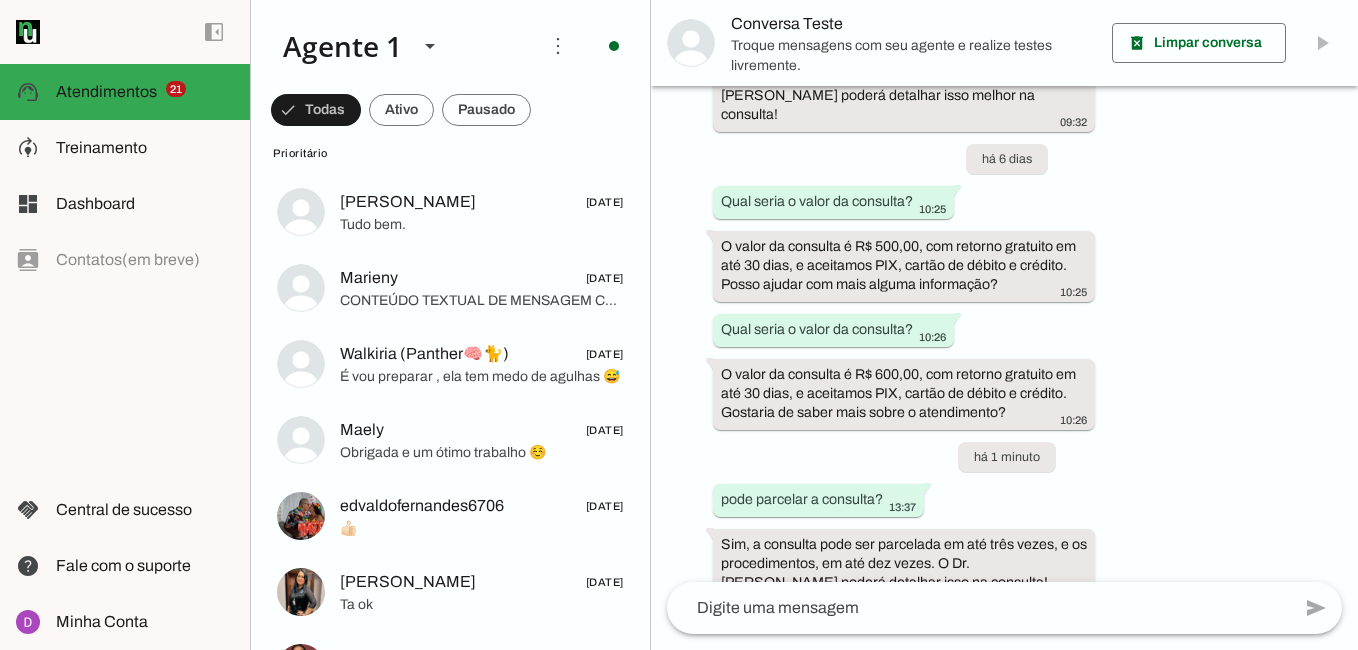 click on "há cerca de 1 mês
Oi 11:15
Oii, seja bem-vindo(a) à clínica do Dr. Rodrigo Santos! Poderia me confirmar o seu nome?
— Olívia, secretária do Dr. Rodrigo Santos. 11:15
sou a val 11:15
Prazer, Val! Para que possamos entender melhor suas necessidades, você poderia compartilhar um pouco sobre suas dores? 11:15
dor no pe 11:17
Há quanto tempo você sente essa dor no pé? 11:17
há 24 dias
com o valor de 500 da consulta, quais exames são realizados?? 09:32
A consulta inclui 1 hora de avaliação clínica e ultrassonografia, sem custo extra. O Dr. Rodrigo poderá detalhar isso melhor na consulta! 09:32
há 6 dias
Qual seria o valor da consulta? 10:25
10:25
Qual seria o valor da consulta? 10:26
10:26
há 1 minuto" at bounding box center [1004, 334] 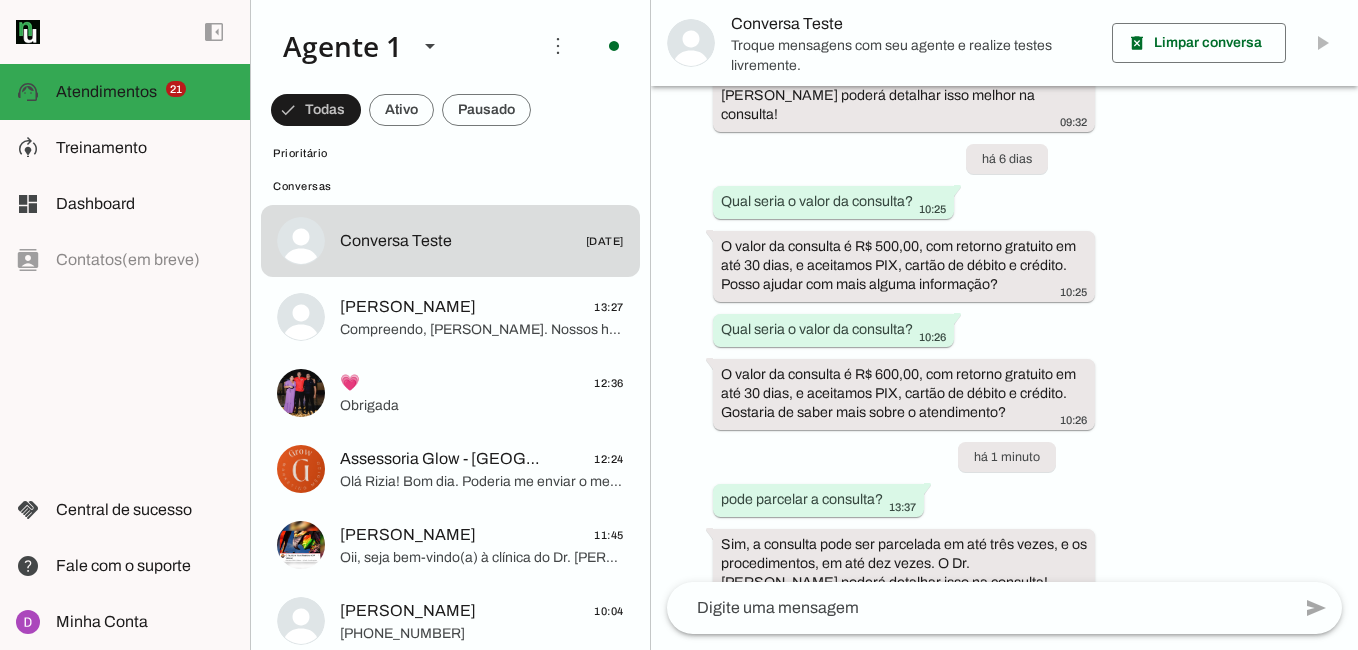 scroll, scrollTop: 1686, scrollLeft: 0, axis: vertical 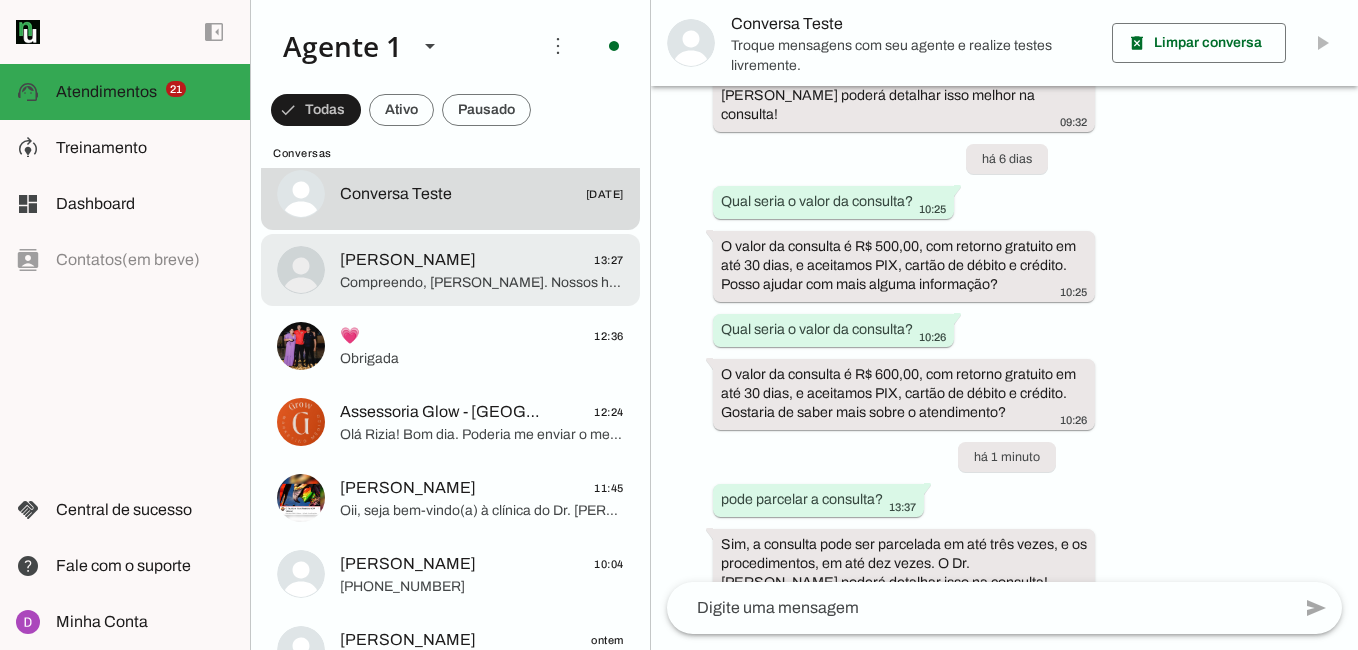 click on "Simone Hauradou
13:27" 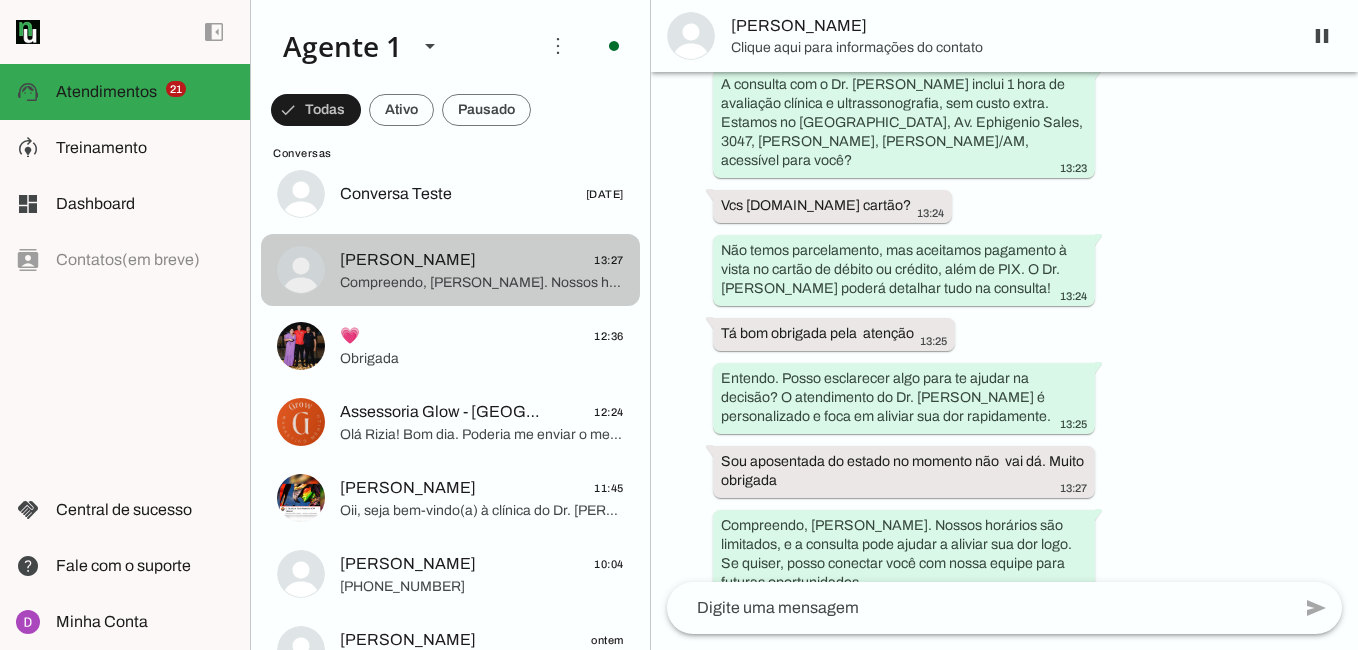 scroll, scrollTop: 1001, scrollLeft: 0, axis: vertical 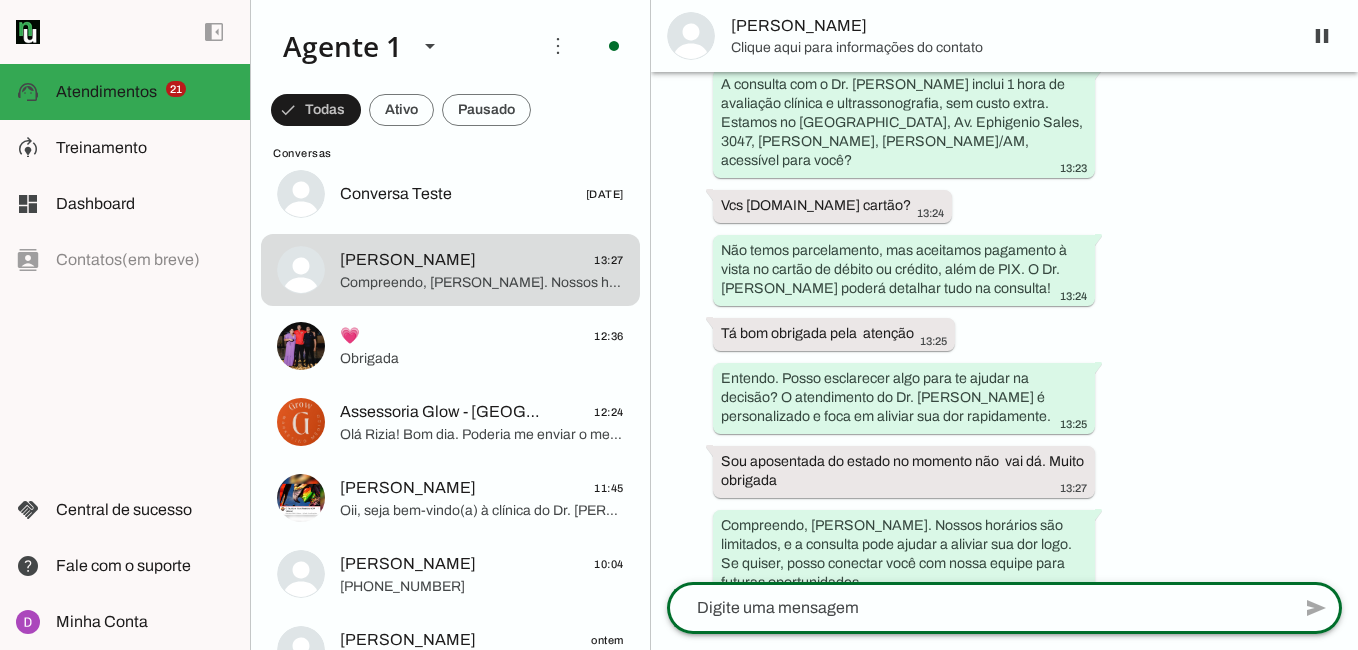 click 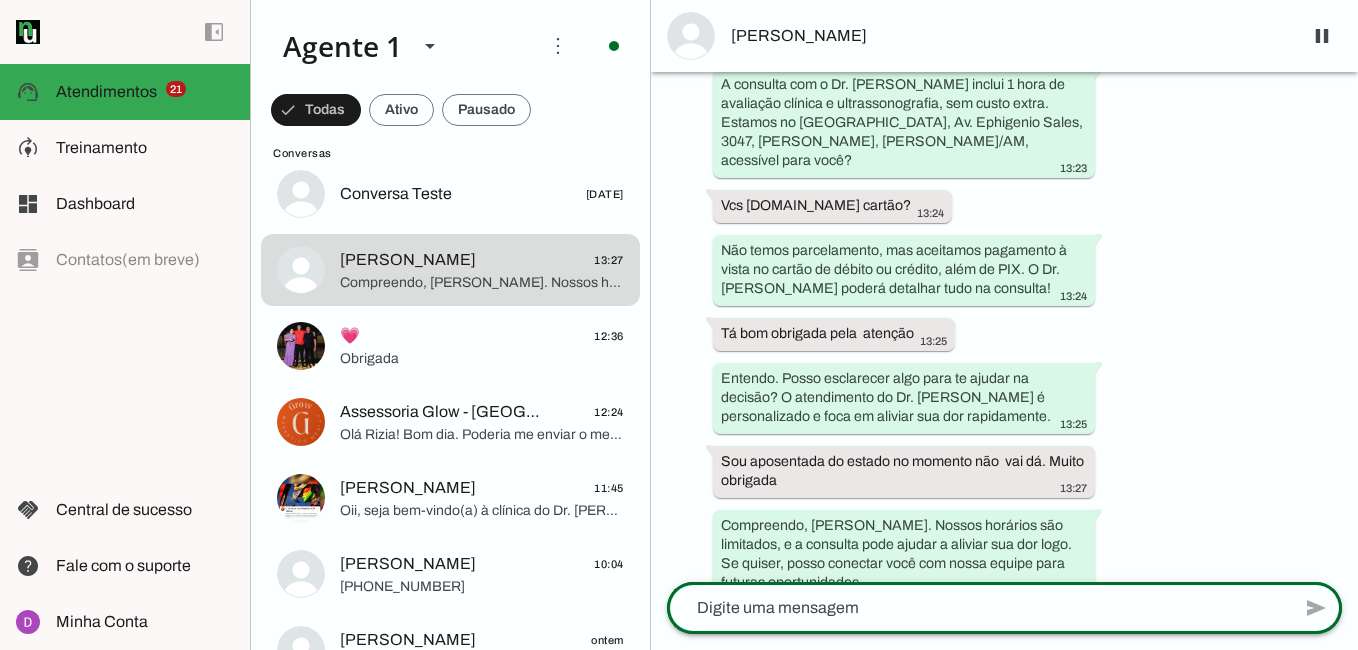 click 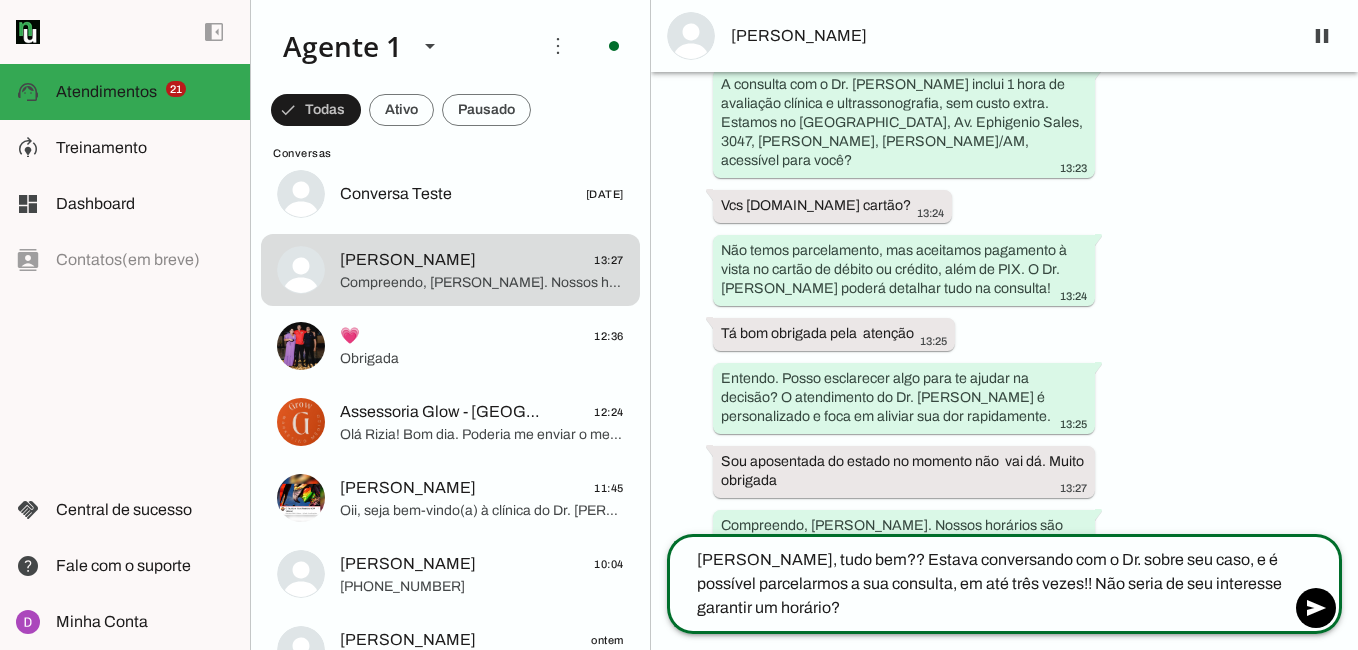 click on "Simone, tudo bem?? Estava conversando com o Dr. sobre seu caso, e é possível parcelarmos a sua consulta, em até três vezes!! Não seria de seu interesse garantir um horário?" 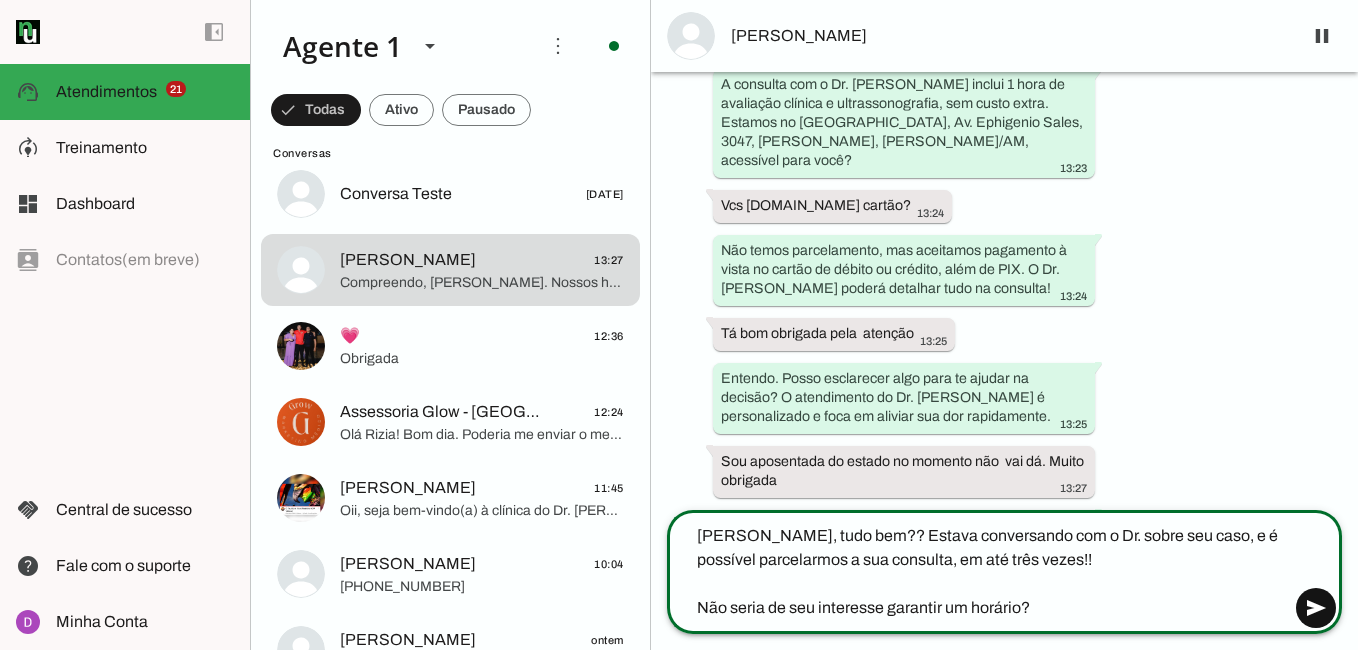 type on "Simone, tudo bem?? Estava conversando com o Dr. sobre seu caso, e é possível parcelarmos a sua consulta, em até três vezes!!
Não seria de seu interesse garantir um horário?" 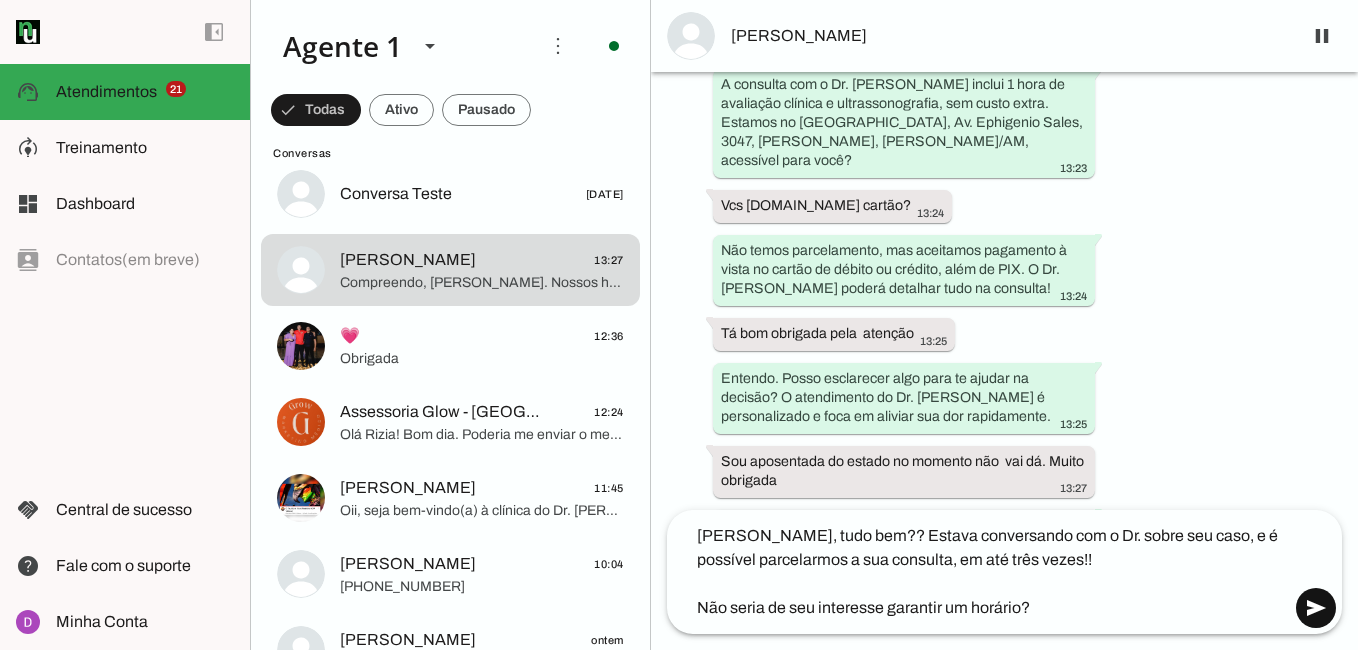 click at bounding box center (1316, 608) 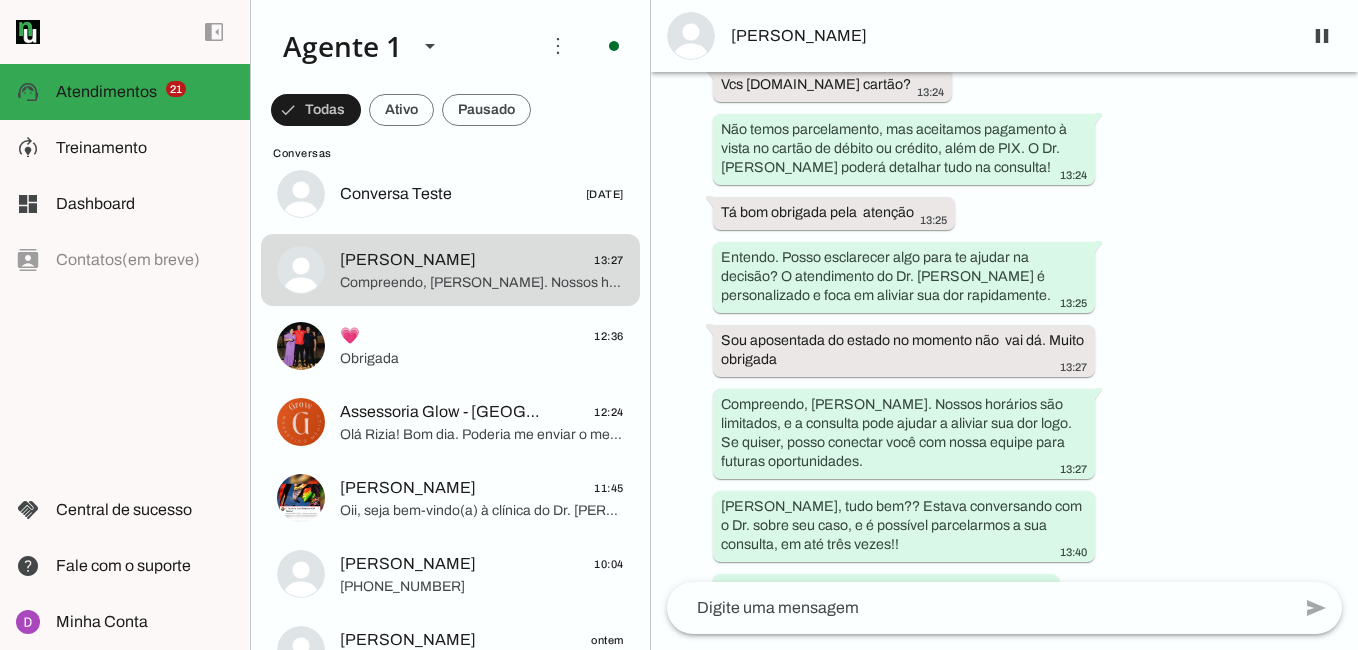 scroll, scrollTop: 1129, scrollLeft: 0, axis: vertical 